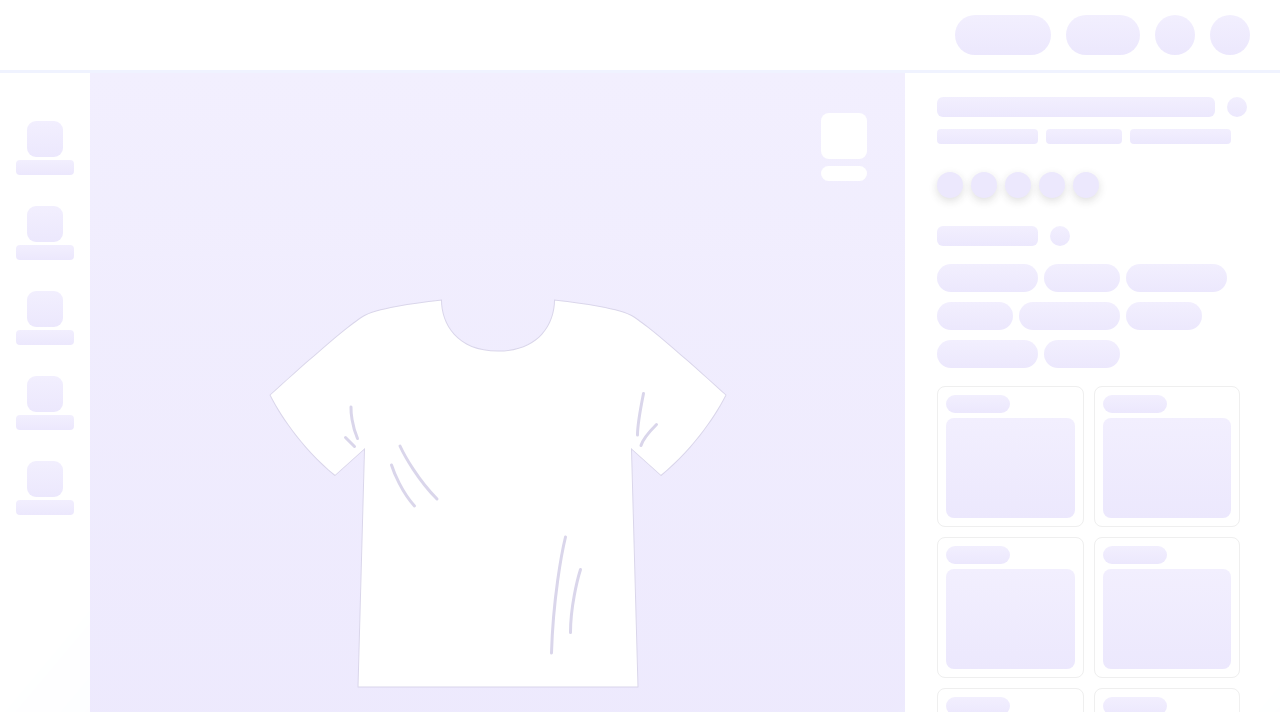 scroll, scrollTop: 0, scrollLeft: 0, axis: both 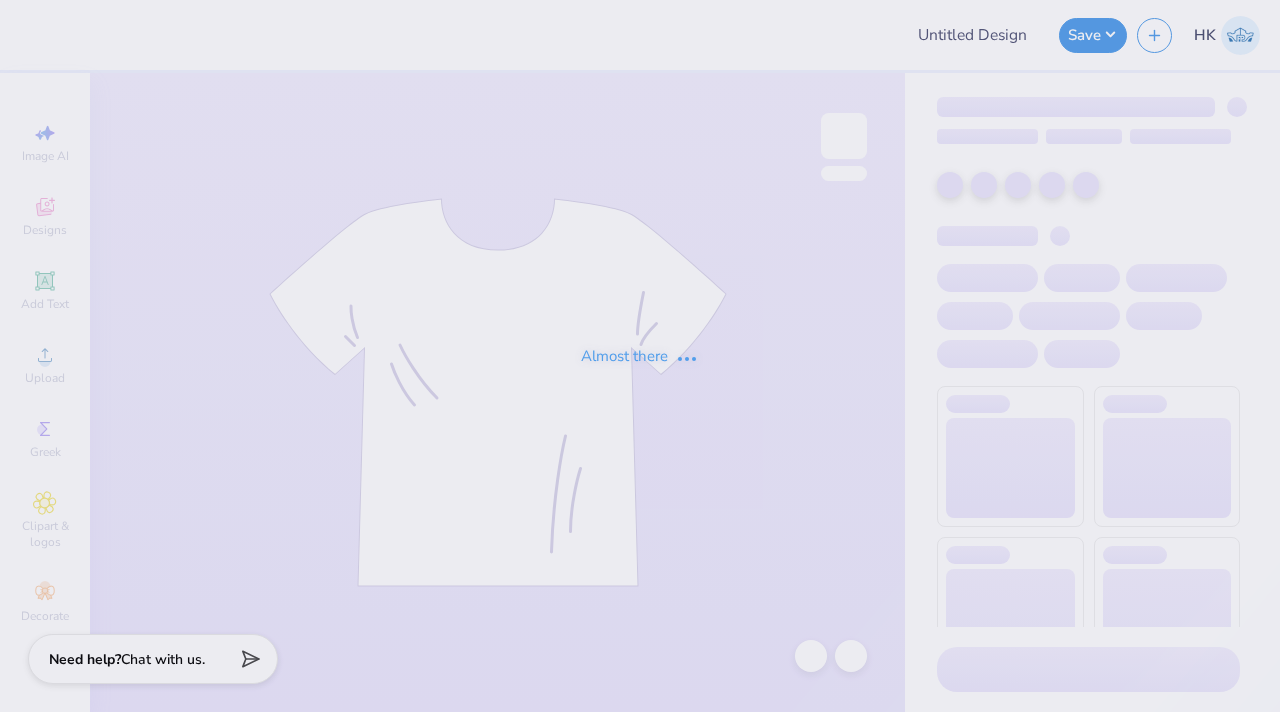 type on "Delt Fall Rush Club House" 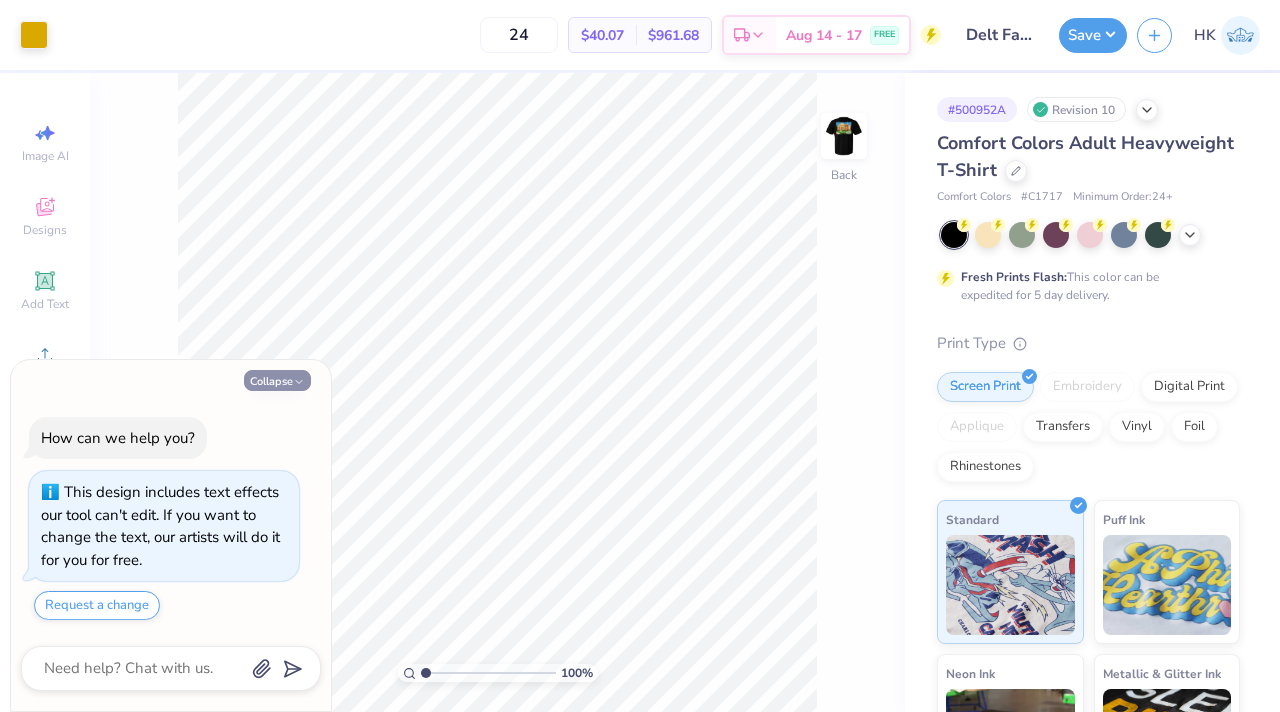 click 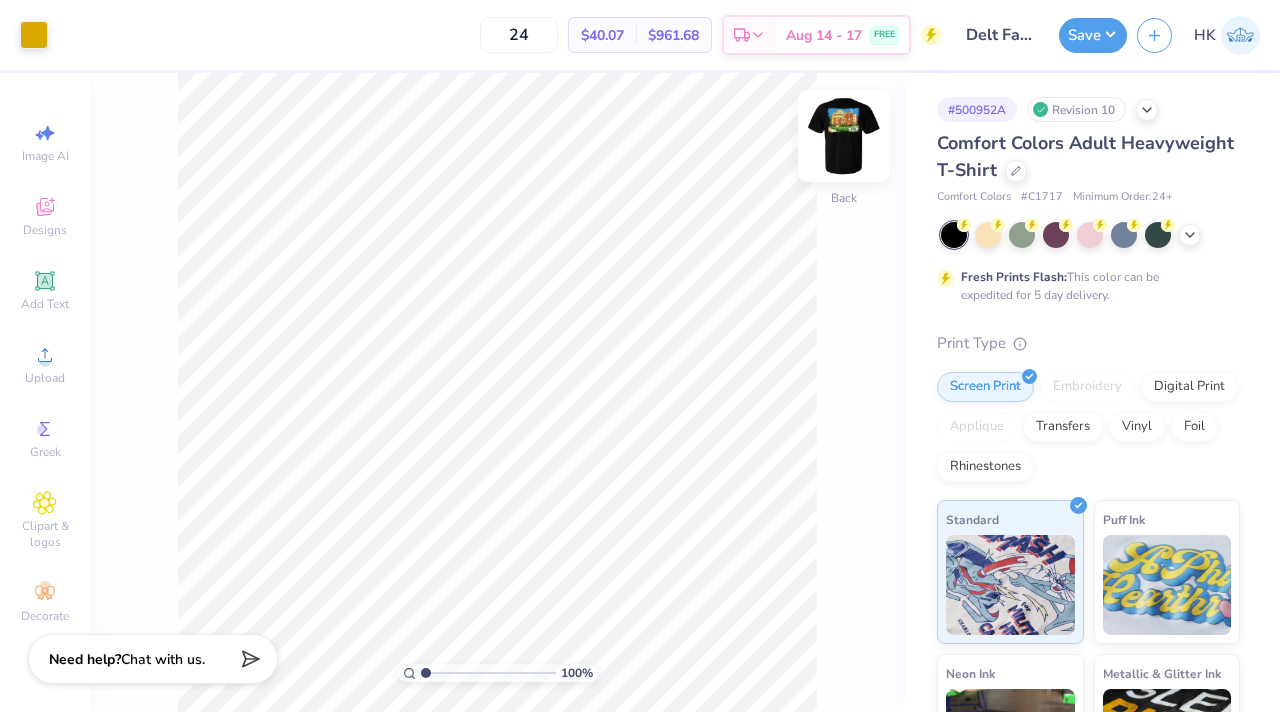 click at bounding box center (844, 136) 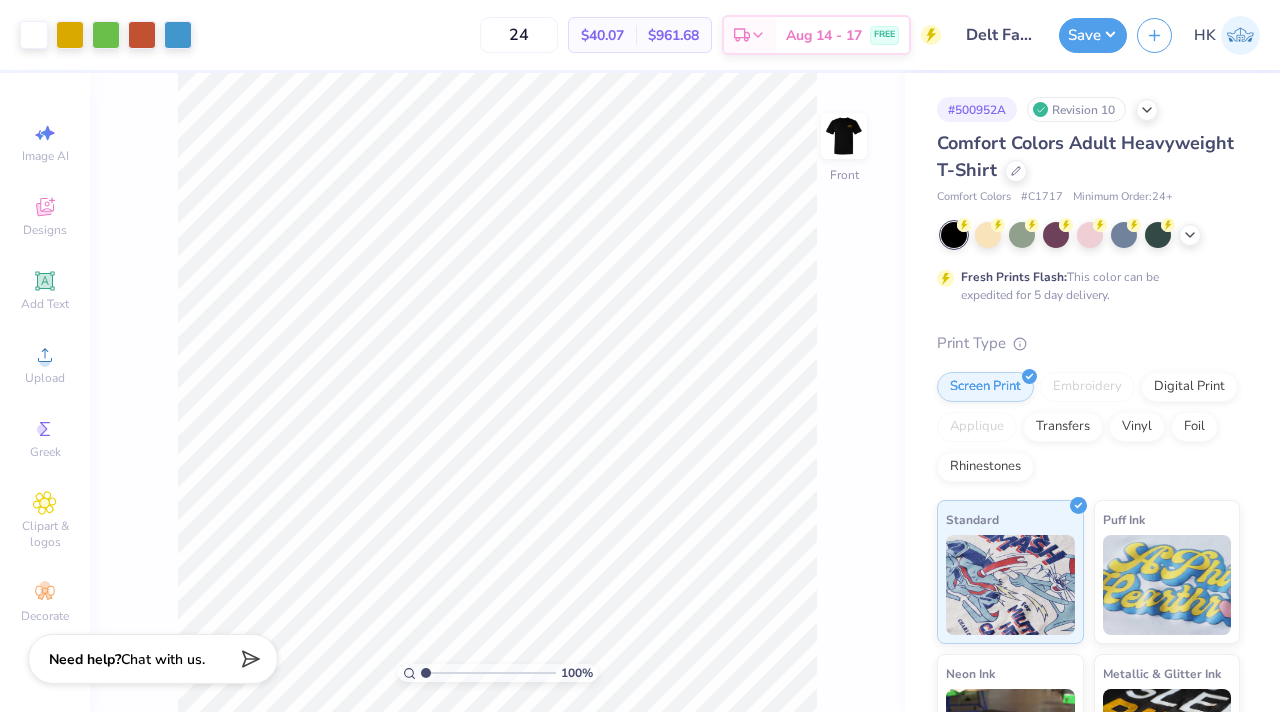 click at bounding box center [844, 136] 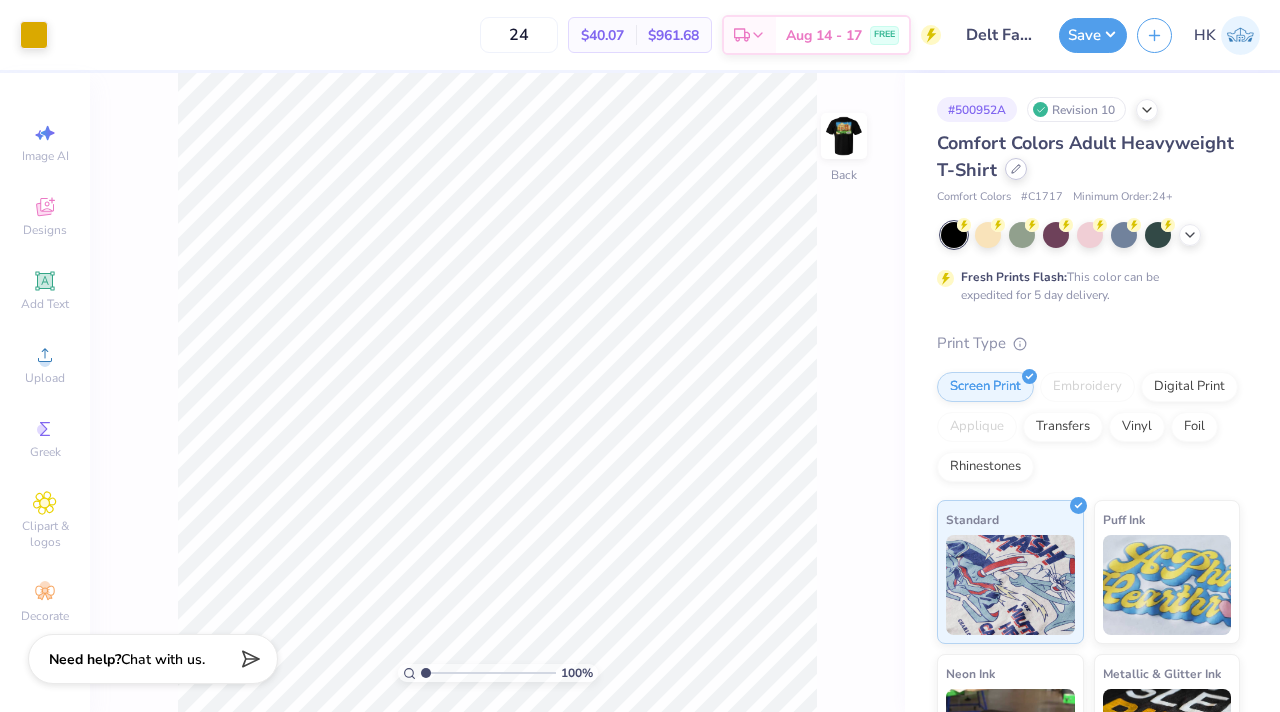 click 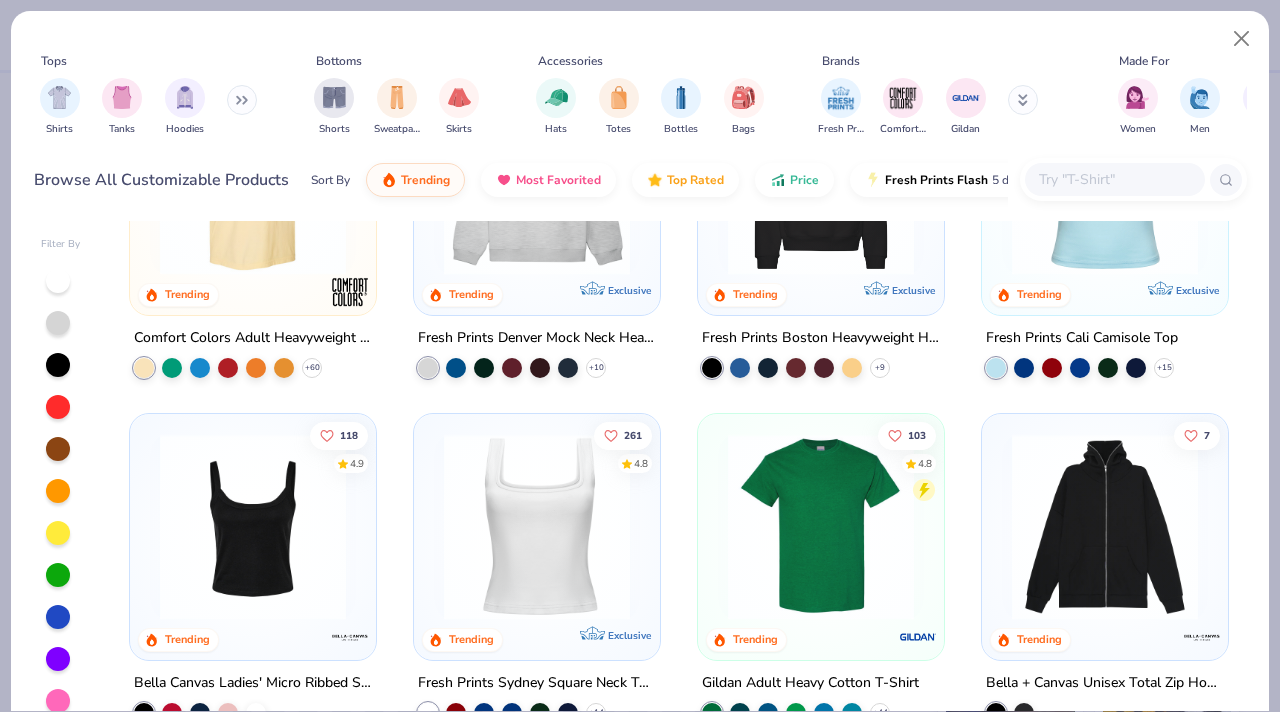 scroll, scrollTop: 204, scrollLeft: 0, axis: vertical 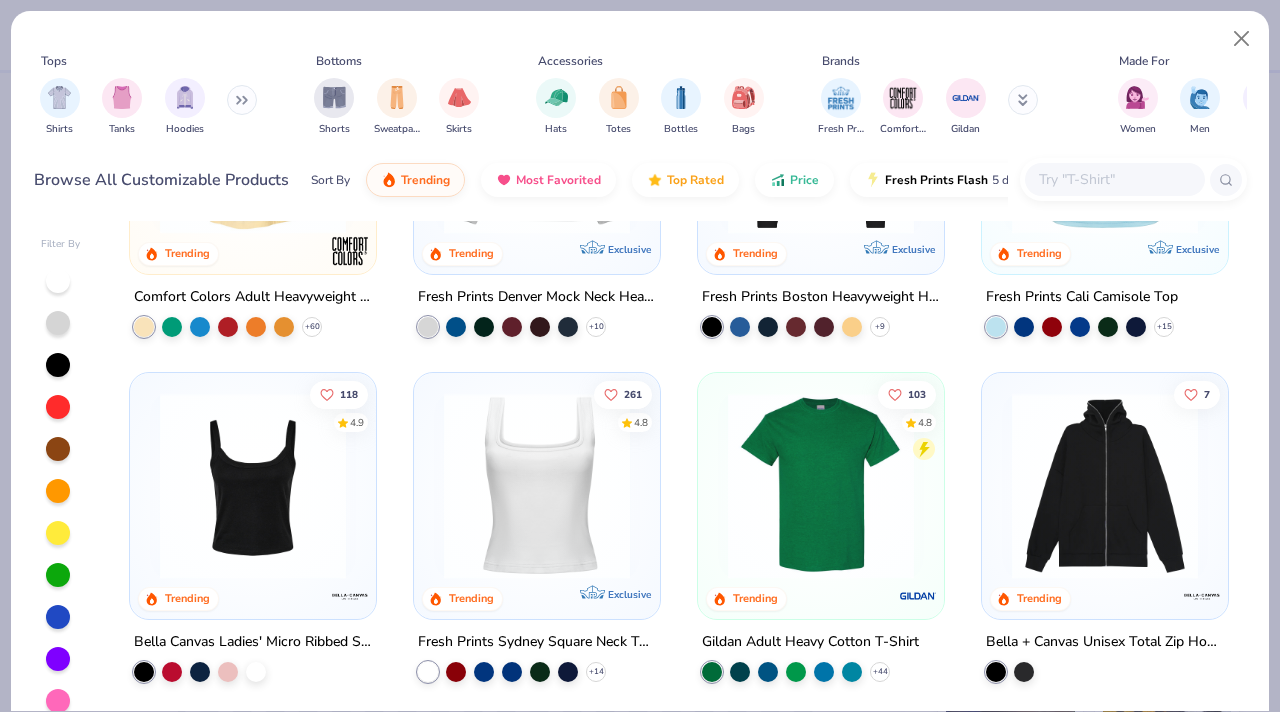 click at bounding box center [821, 486] 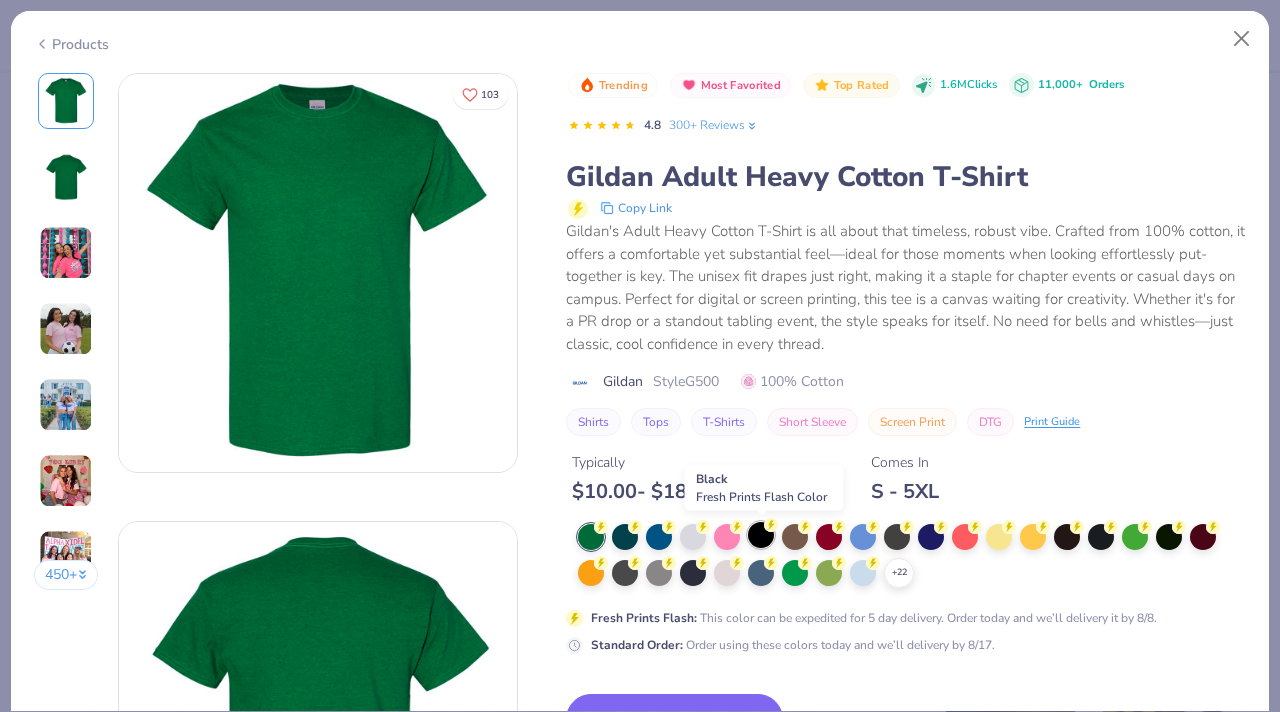 click at bounding box center (761, 535) 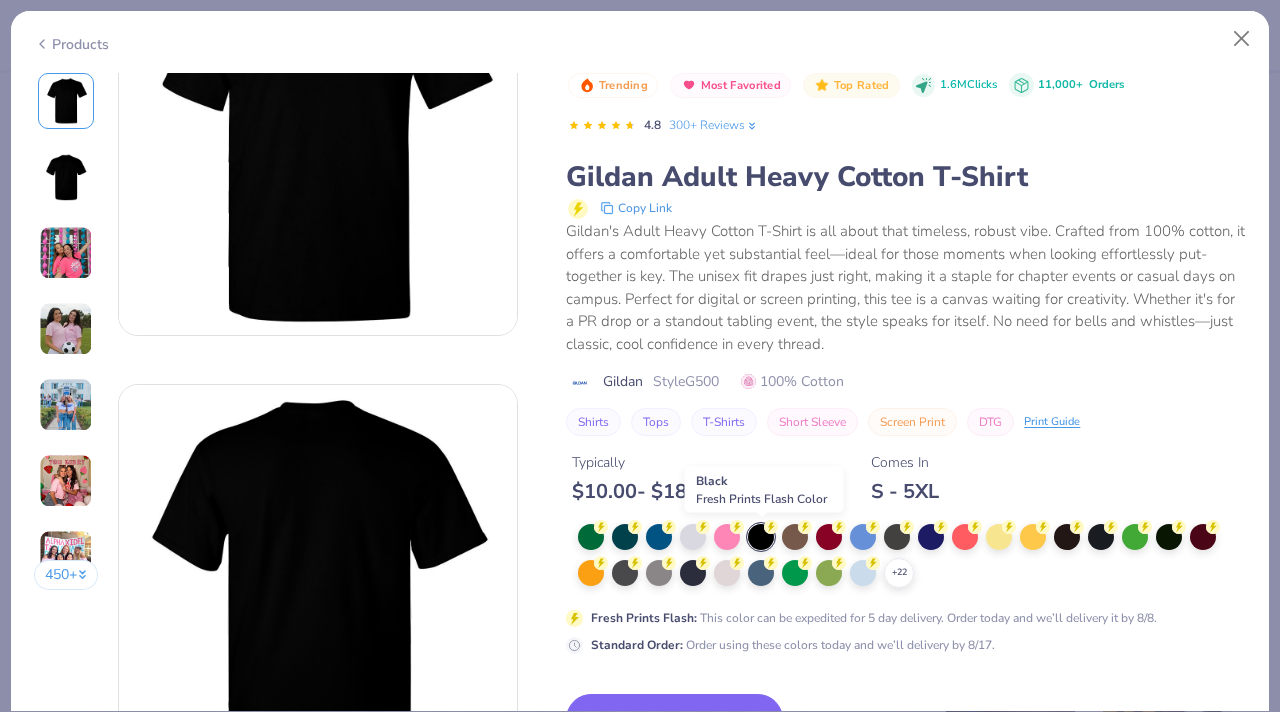 scroll, scrollTop: 186, scrollLeft: 0, axis: vertical 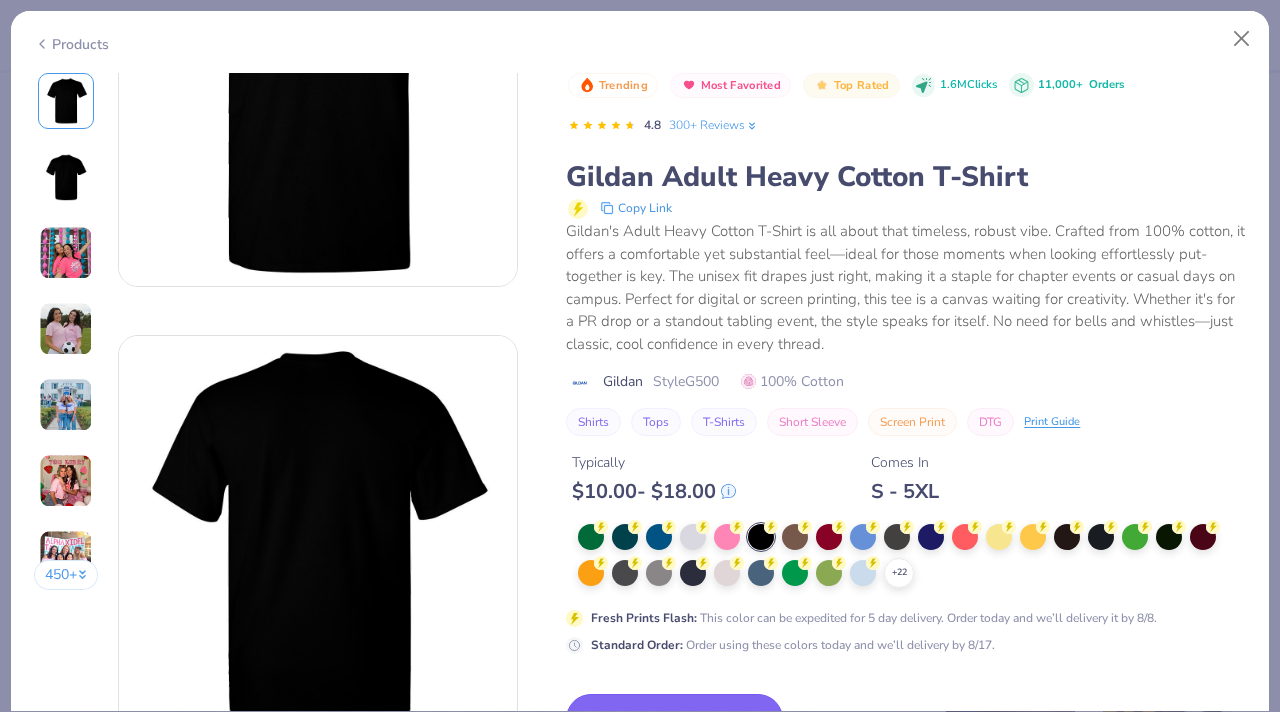 click on "Switch to This" at bounding box center (674, 719) 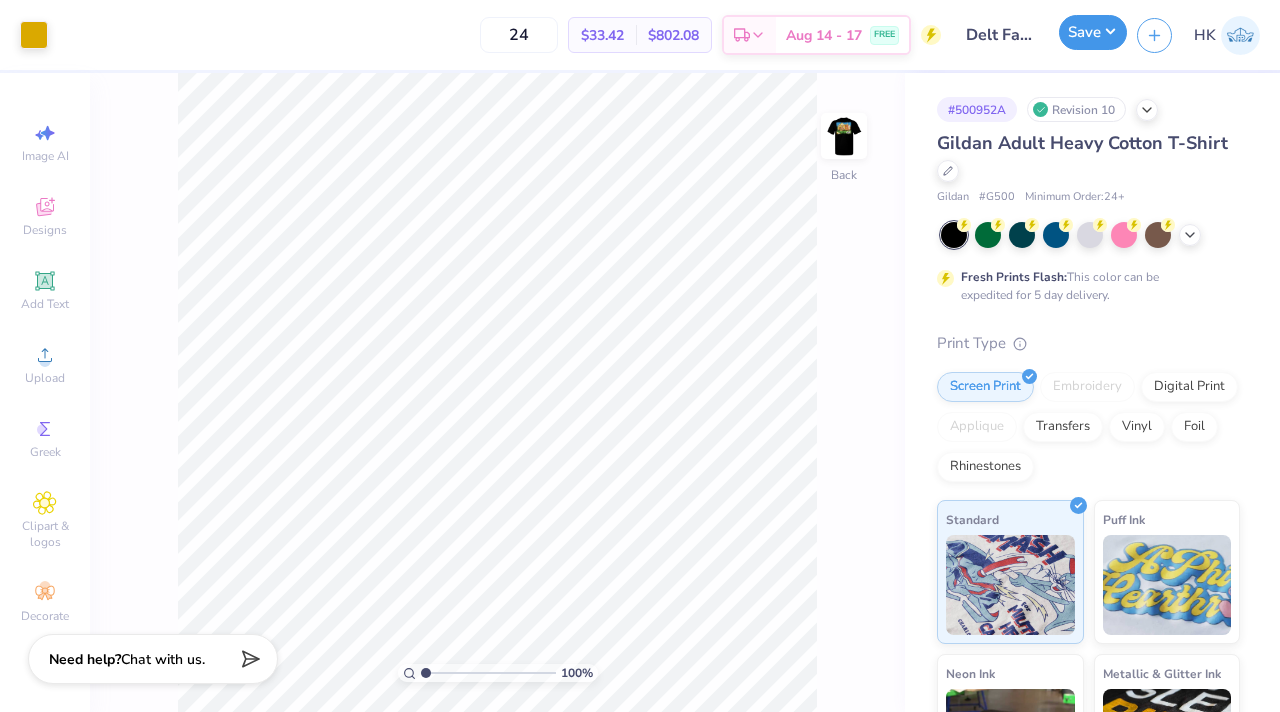 click on "Save" at bounding box center (1093, 32) 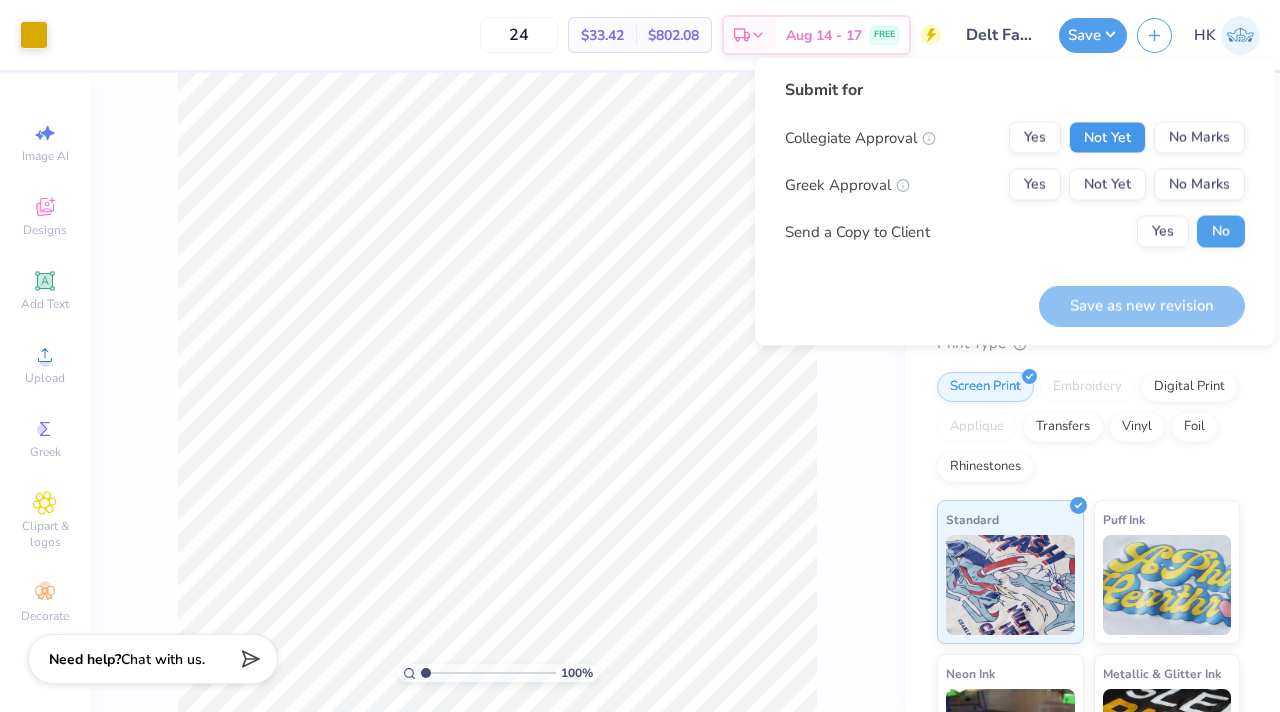 click on "Not Yet" at bounding box center [1107, 138] 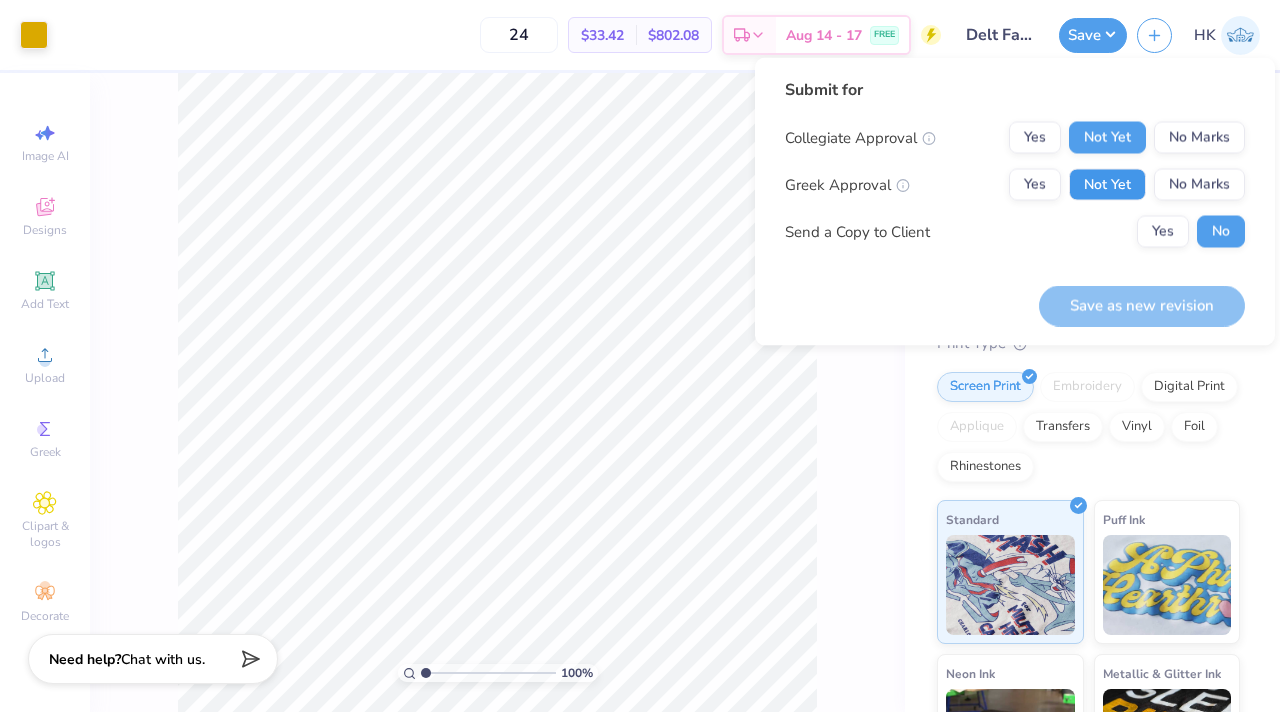 click on "Not Yet" at bounding box center [1107, 185] 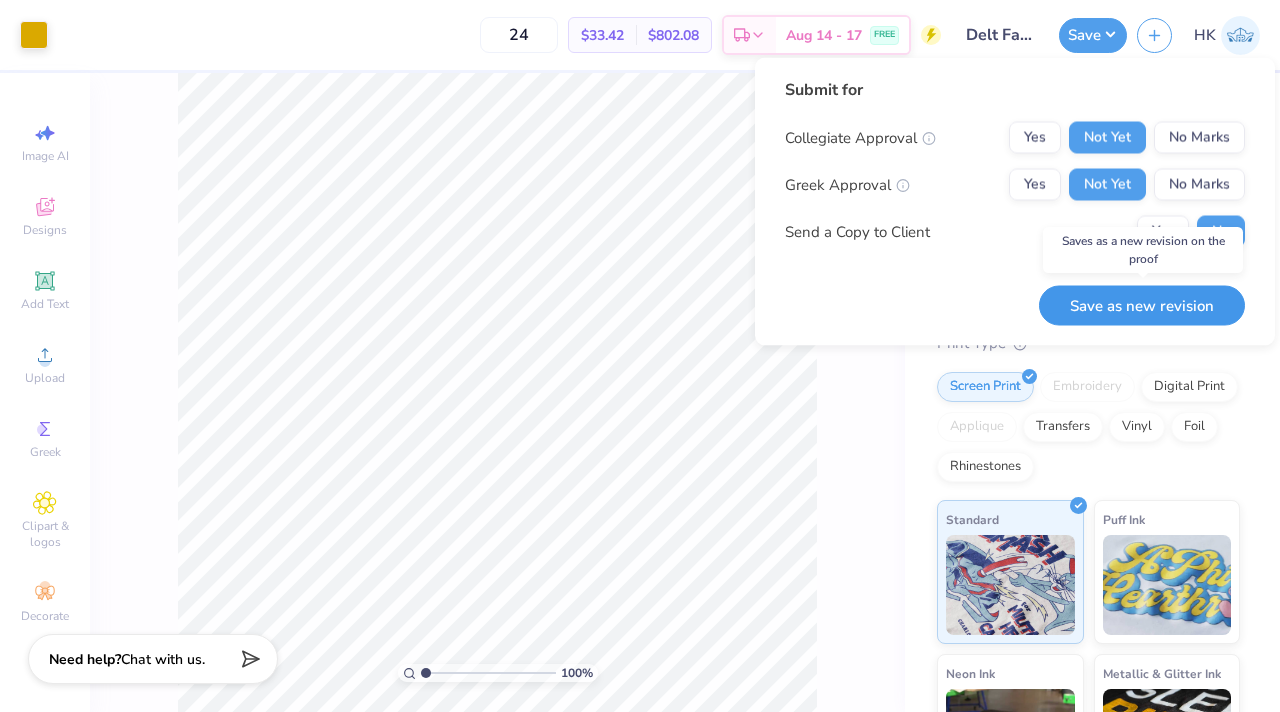 click on "Save as new revision" at bounding box center [1142, 305] 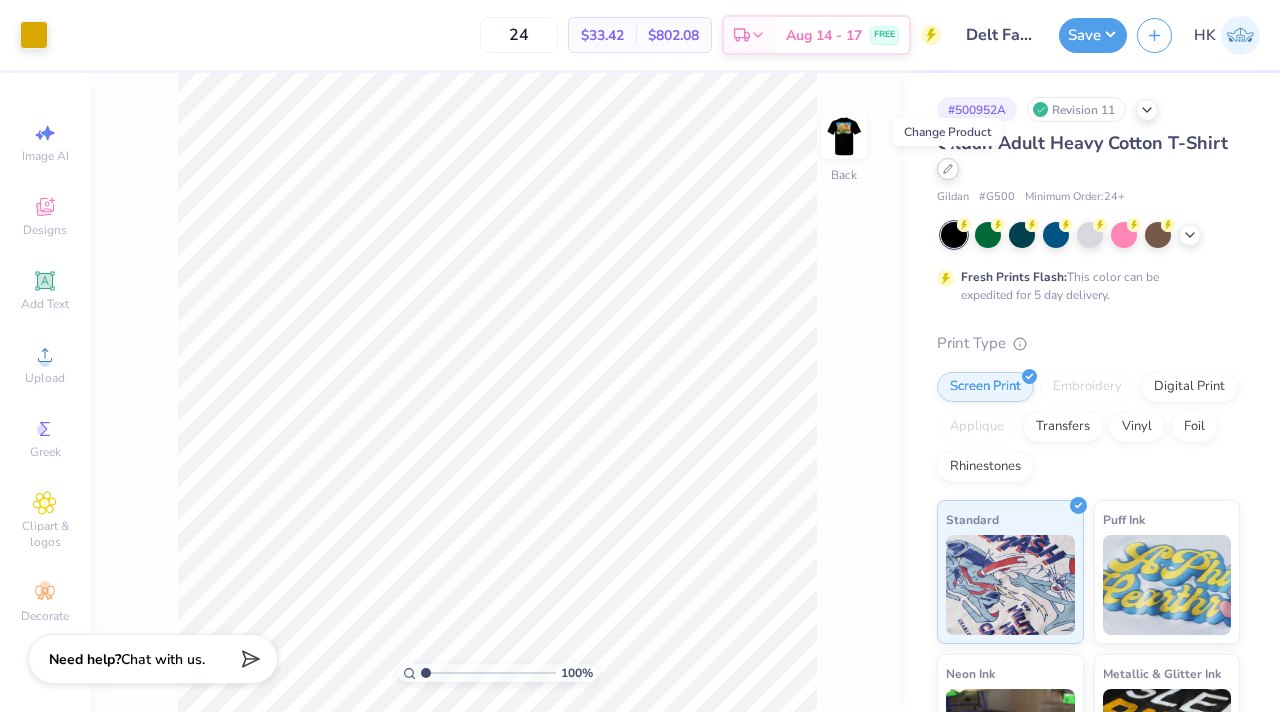 click at bounding box center [948, 169] 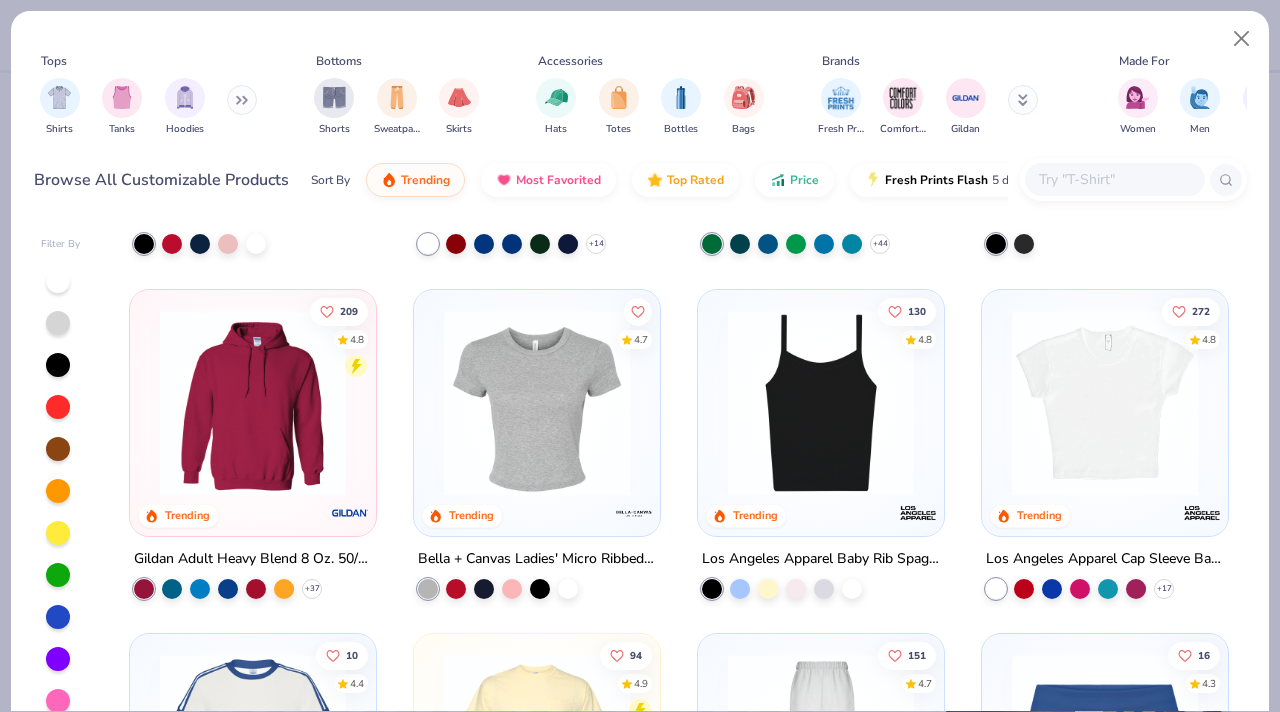 scroll, scrollTop: 636, scrollLeft: 0, axis: vertical 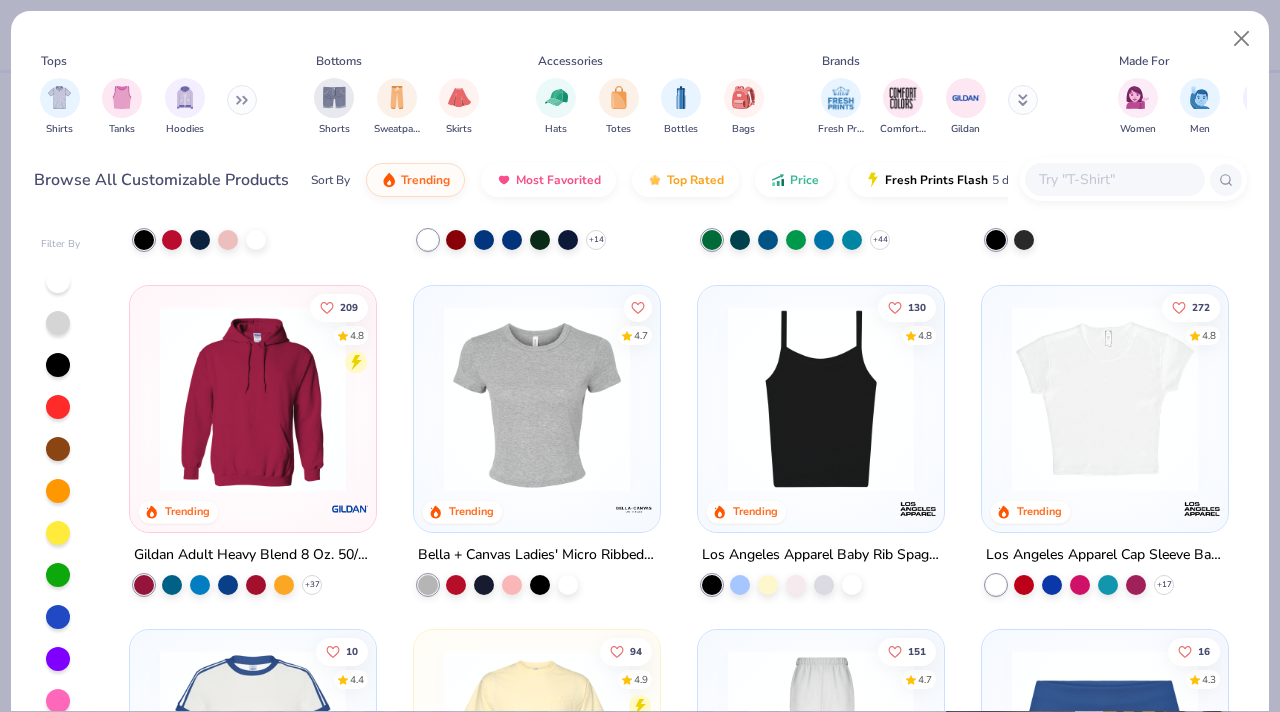 click at bounding box center [253, 398] 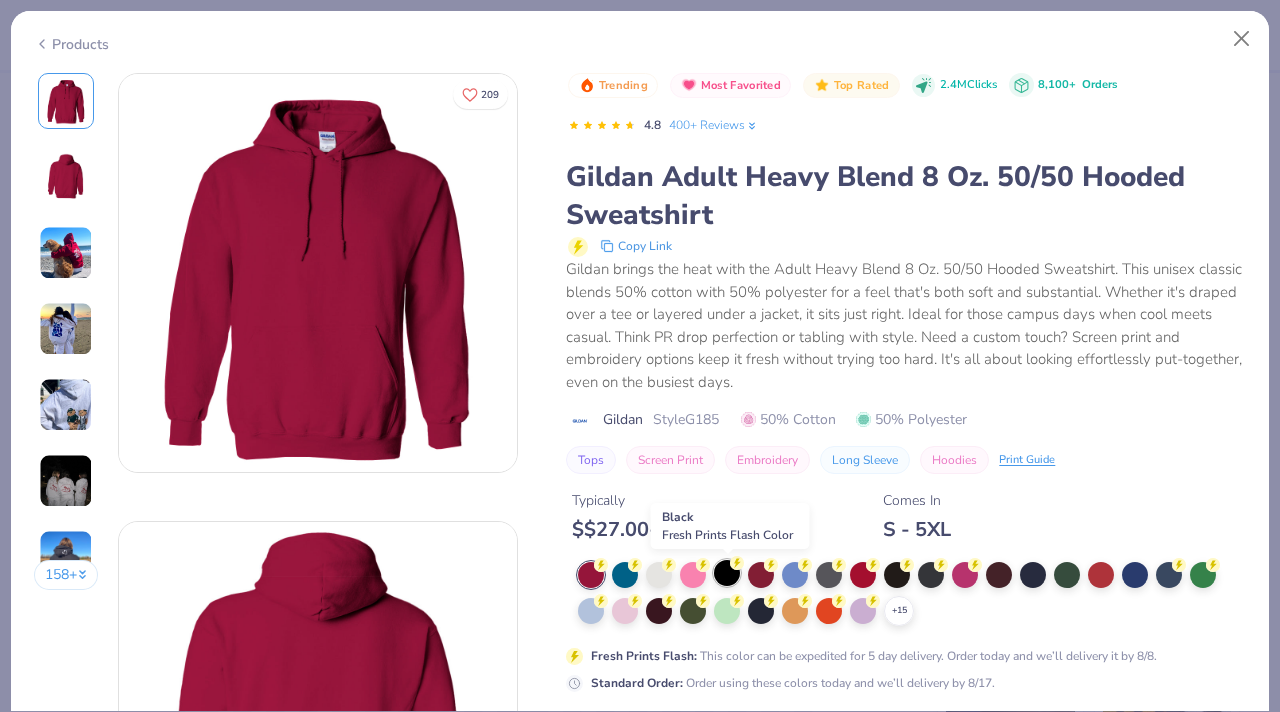 click at bounding box center [727, 573] 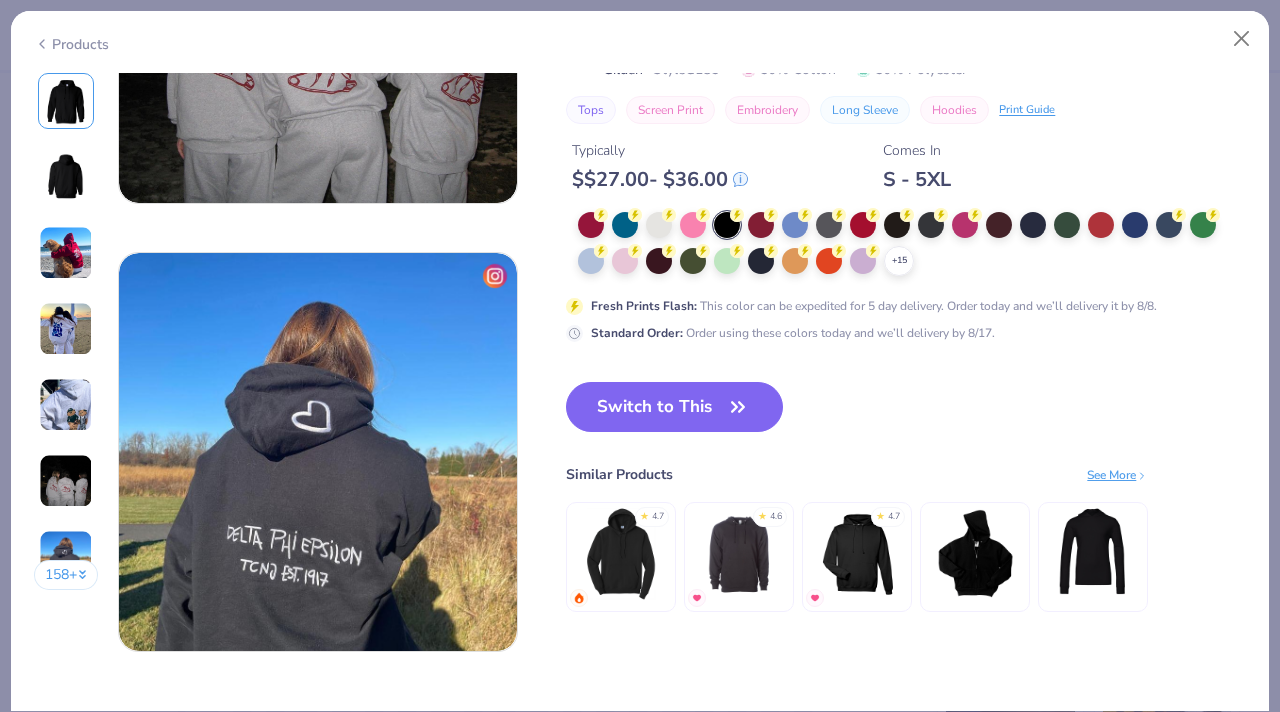 scroll, scrollTop: 2471, scrollLeft: 0, axis: vertical 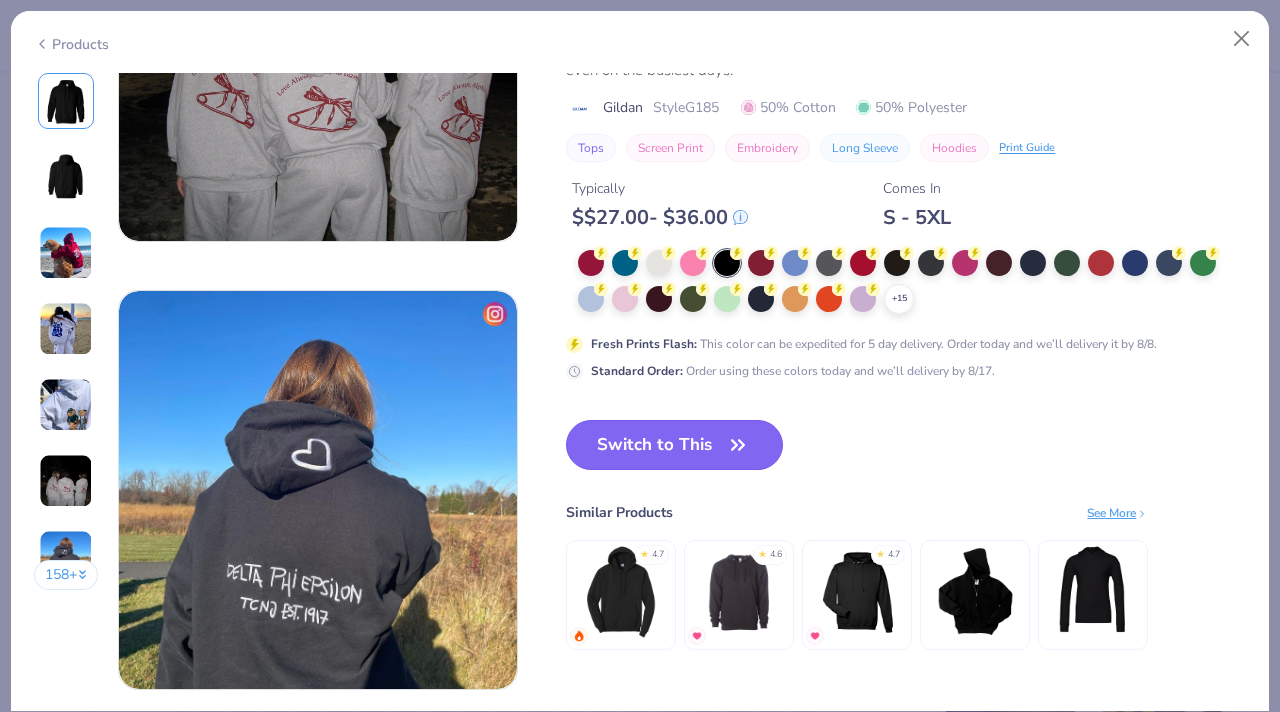 click on "Switch to This" at bounding box center (674, 445) 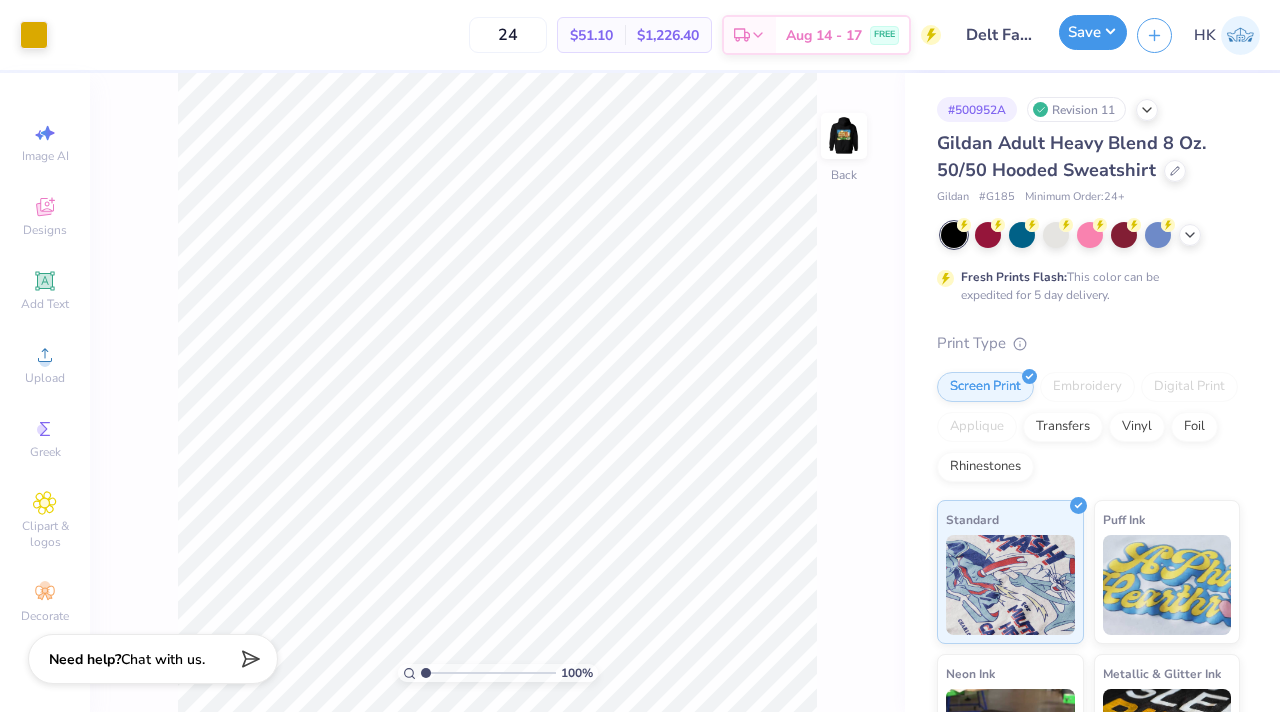 click on "Save" at bounding box center (1093, 32) 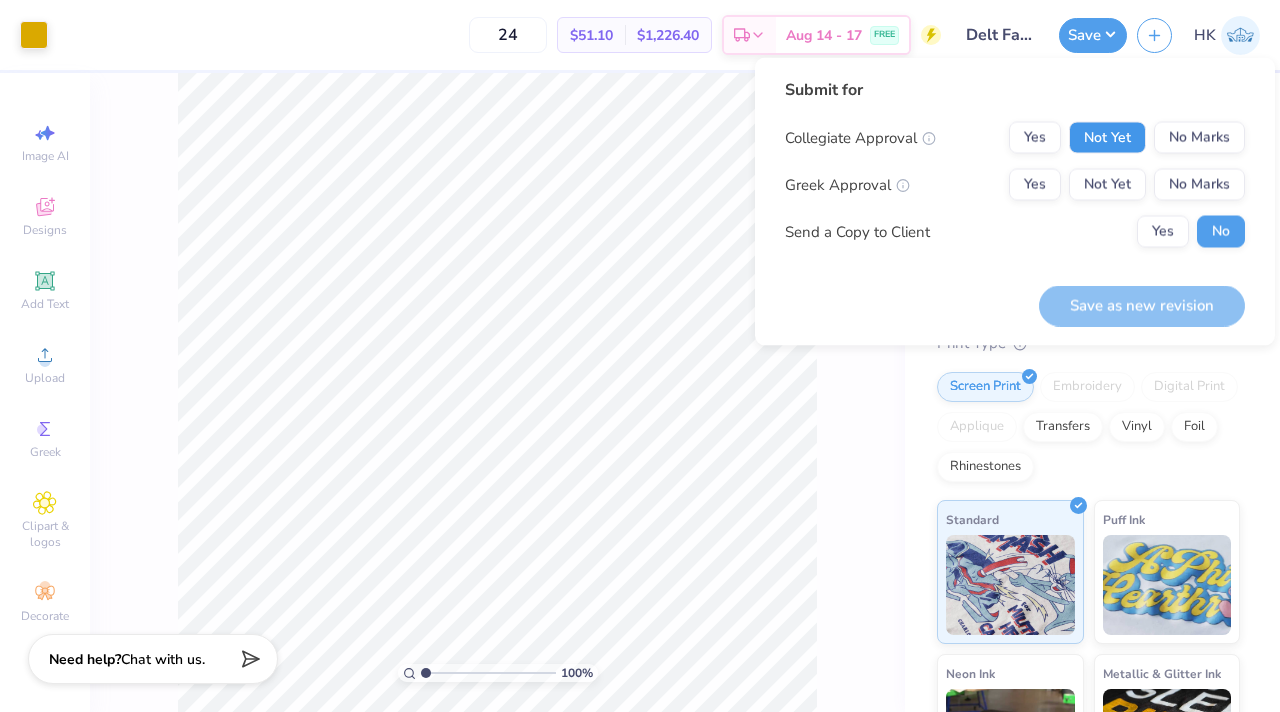 click on "Not Yet" at bounding box center (1107, 138) 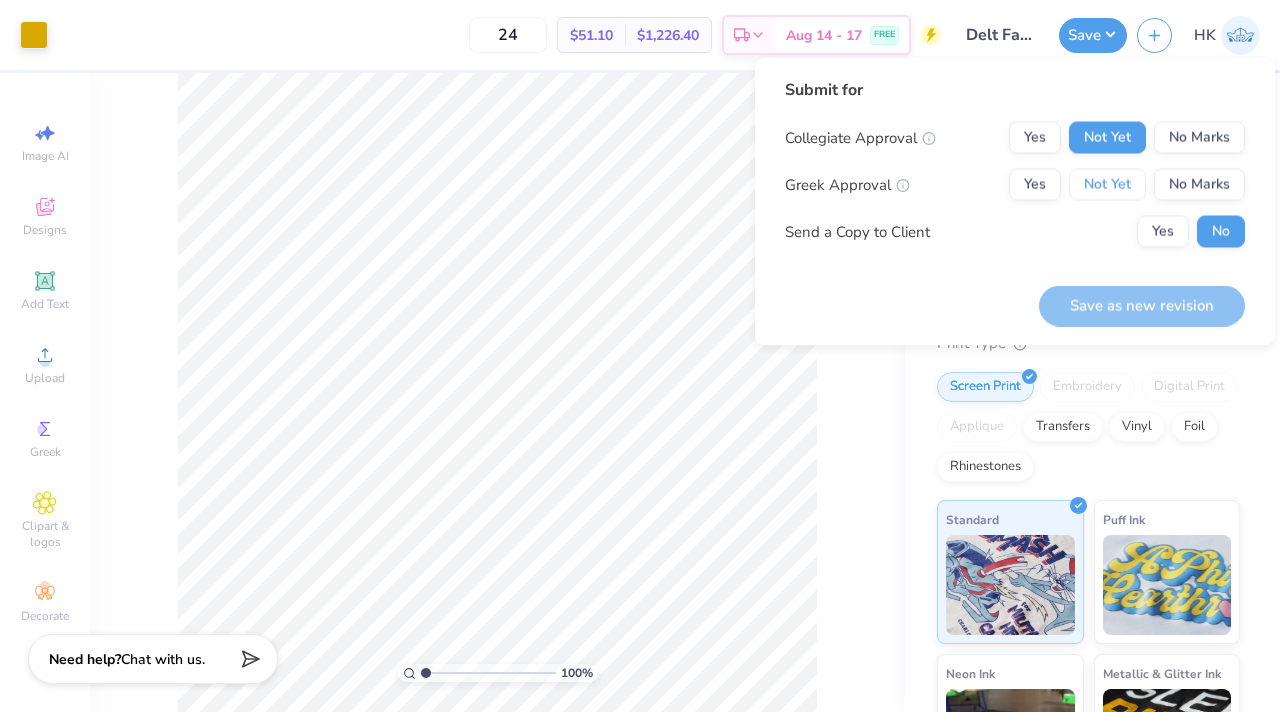 click on "Not Yet" at bounding box center (1107, 185) 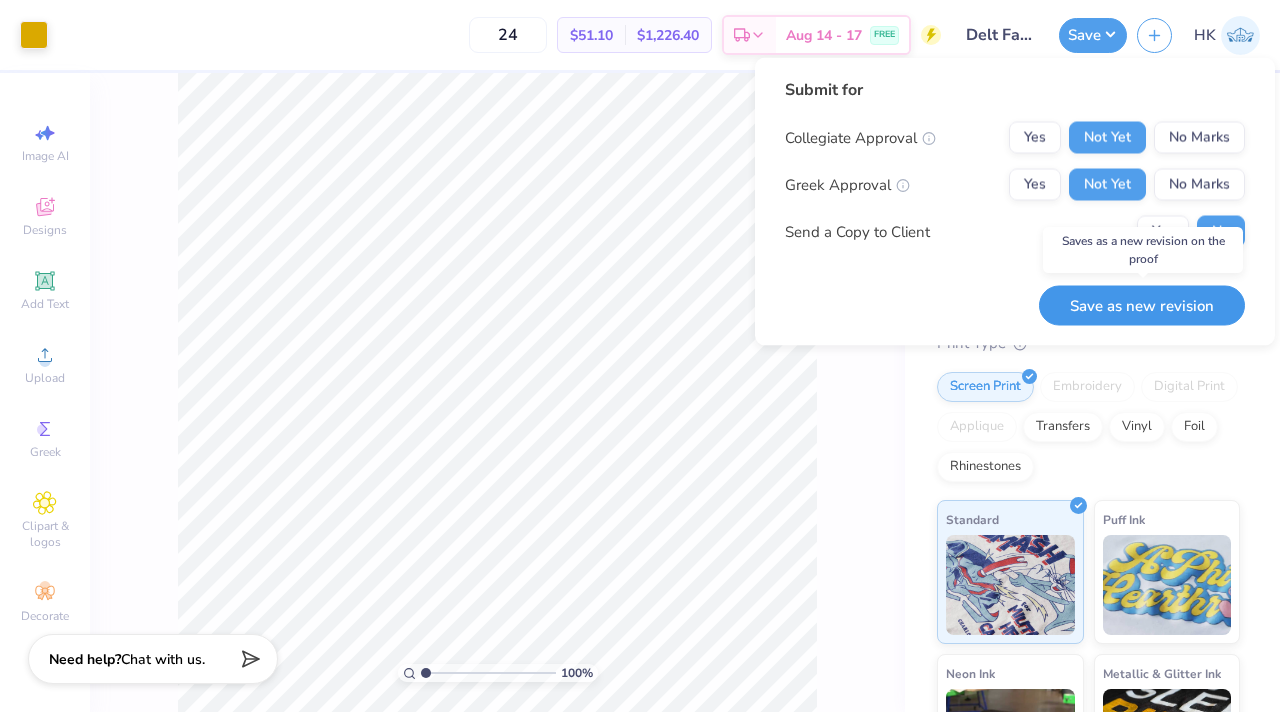 click on "Save as new revision" at bounding box center [1142, 305] 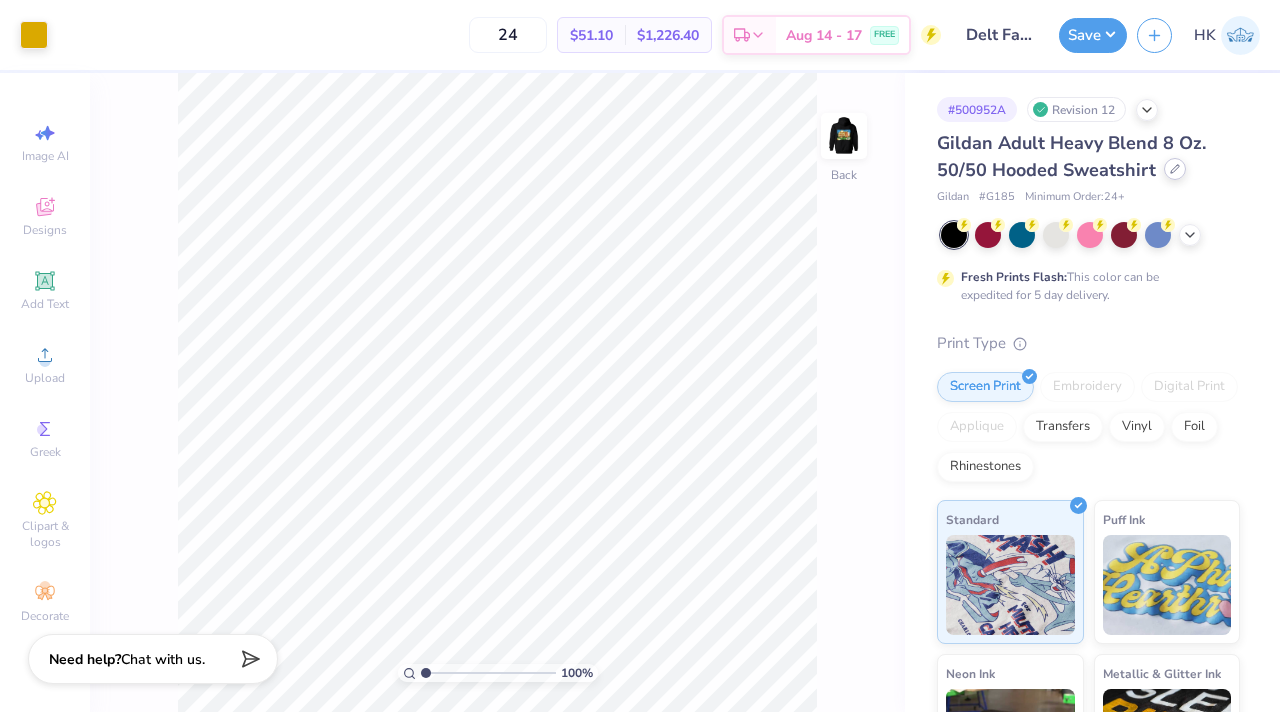 click 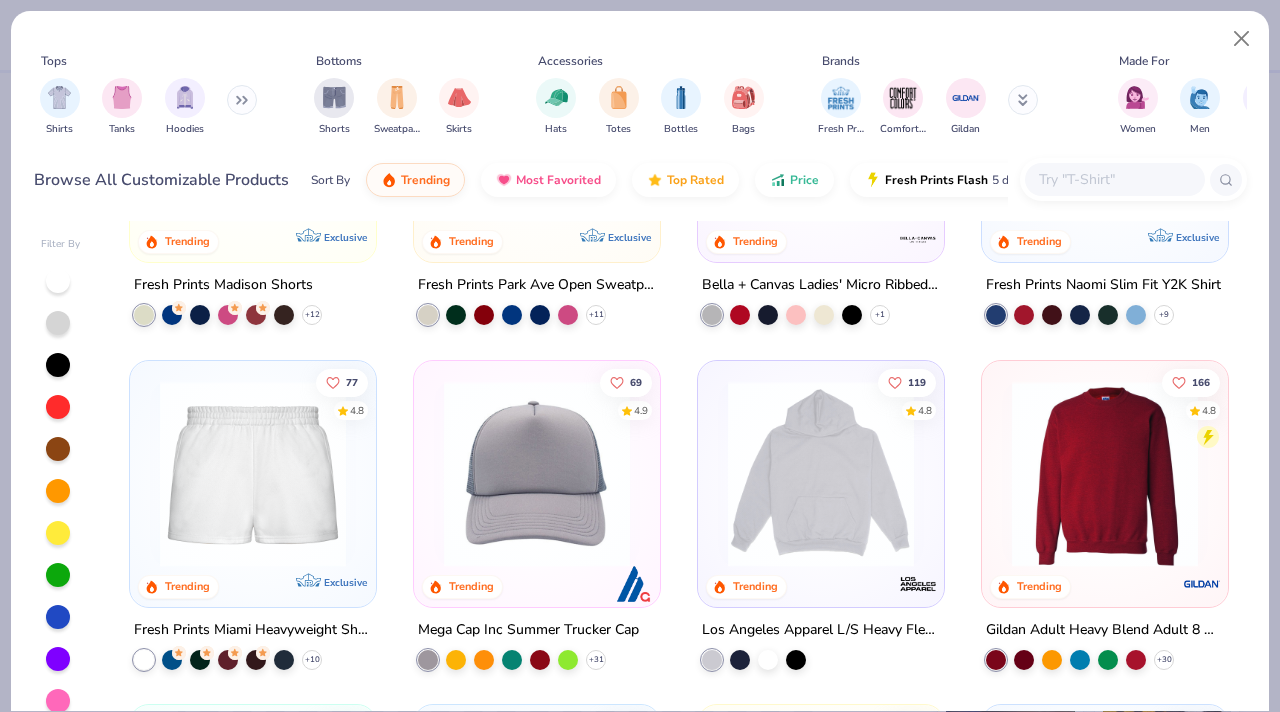 scroll, scrollTop: 1965, scrollLeft: 0, axis: vertical 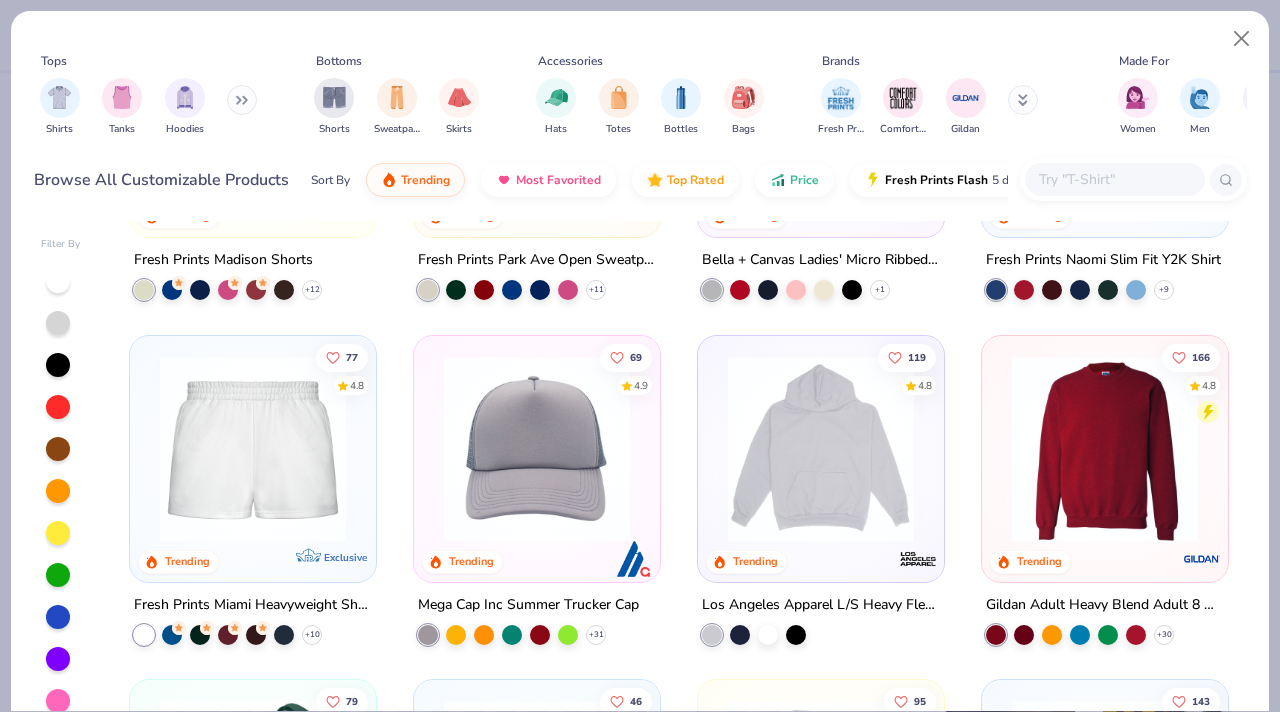 click at bounding box center [1105, 448] 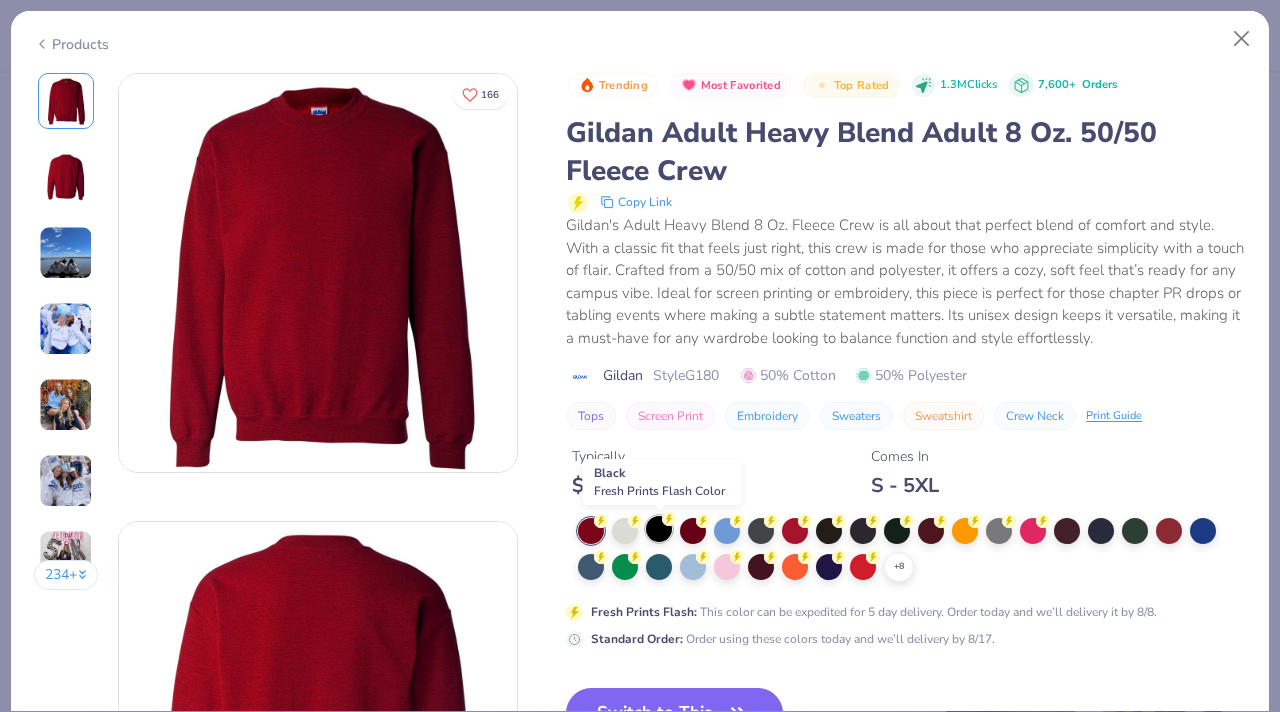 click at bounding box center [659, 529] 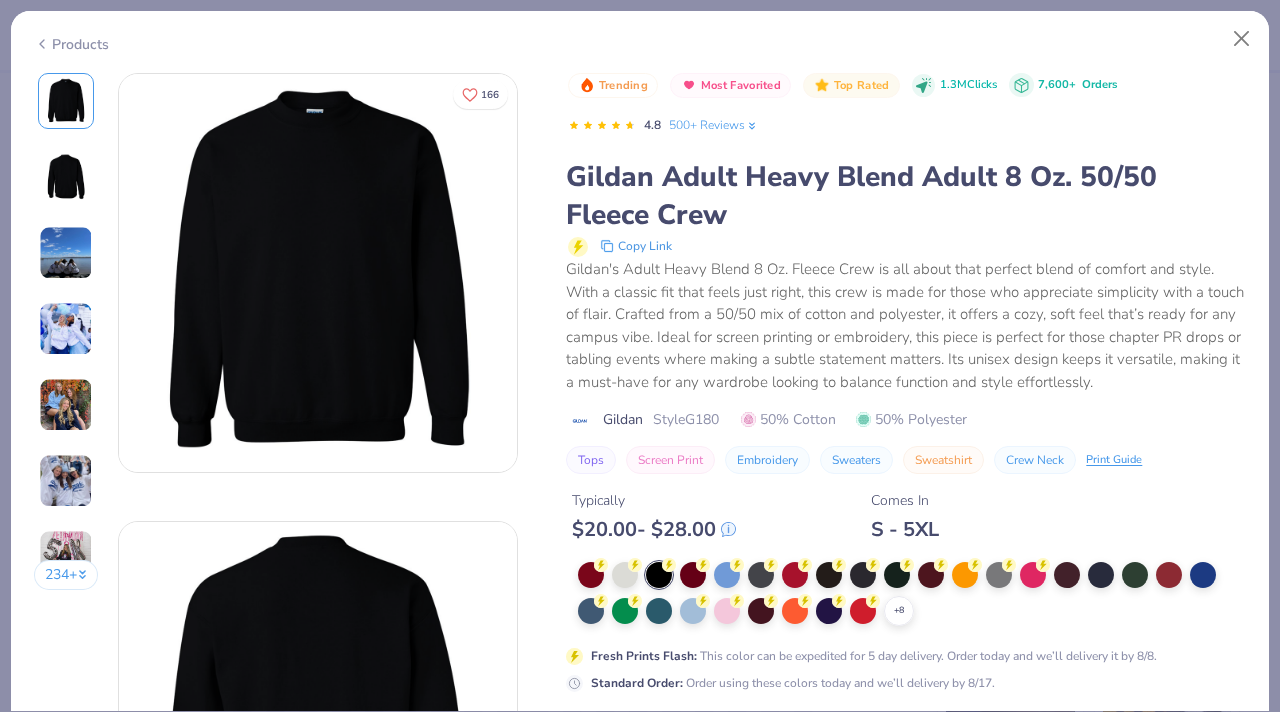 click on "Trending Most Favorited Top Rated 1.3M  Clicks 7,600+    Orders 4.8 500+ Reviews Gildan Adult Heavy Blend Adult 8 Oz. 50/50 Fleece Crew Copy Link Gildan's Adult Heavy Blend 8 Oz. Fleece Crew is all about that perfect blend of comfort and style. With a classic fit that feels just right, this crew is made for those who appreciate simplicity with a touch of flair. Crafted from a 50/50 mix of cotton and polyester, it offers a cozy, soft feel that’s ready for any campus vibe. Ideal for screen printing or embroidery, this piece is perfect for those chapter PR drops or tabling events where making a subtle statement matters. Its unisex design keeps it versatile, making it a must-have for any wardrobe looking to balance function and style effortlessly. Gildan Style  G180   50% Cotton   50% Polyester Tops Screen Print Embroidery Sweaters Sweatshirt Crew Neck Print Guide Typically   $ 20.00  - $ 28.00   Comes In S - 5XL     + 8 Fresh Prints Flash :   Standard Order :   Switch to This Similar Products See More ★ 5" at bounding box center [906, 538] 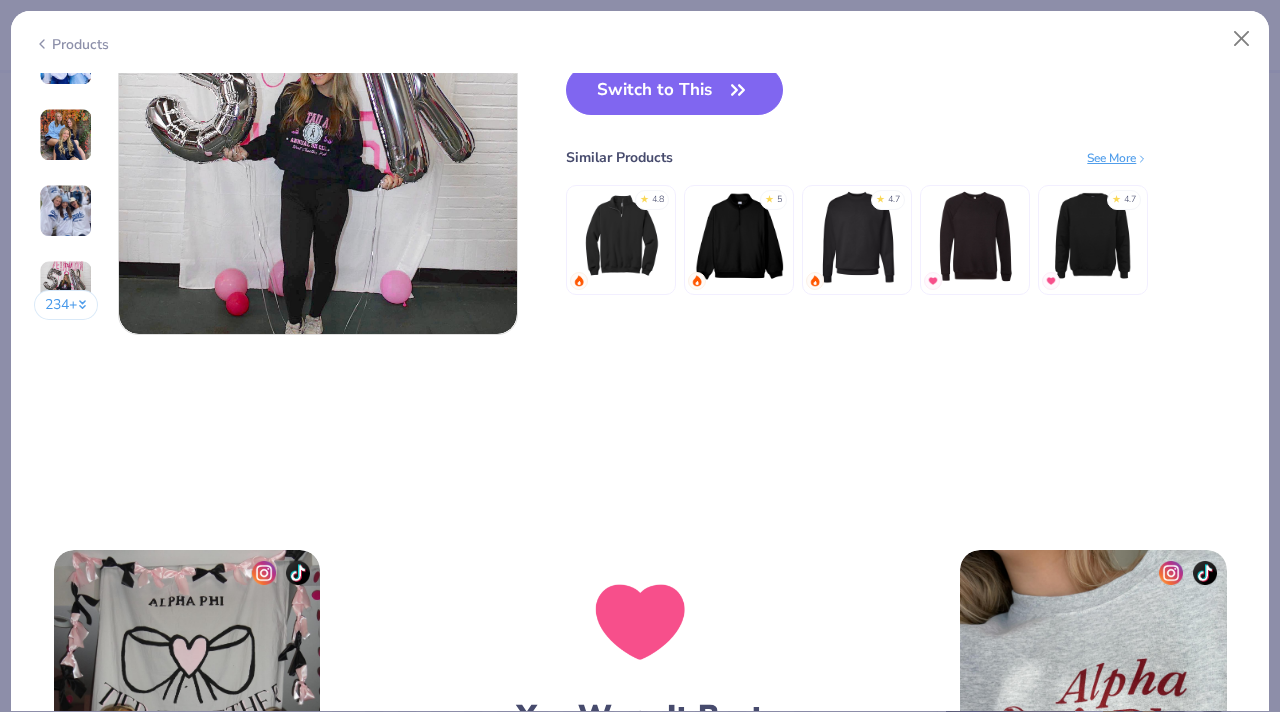 scroll, scrollTop: 2768, scrollLeft: 0, axis: vertical 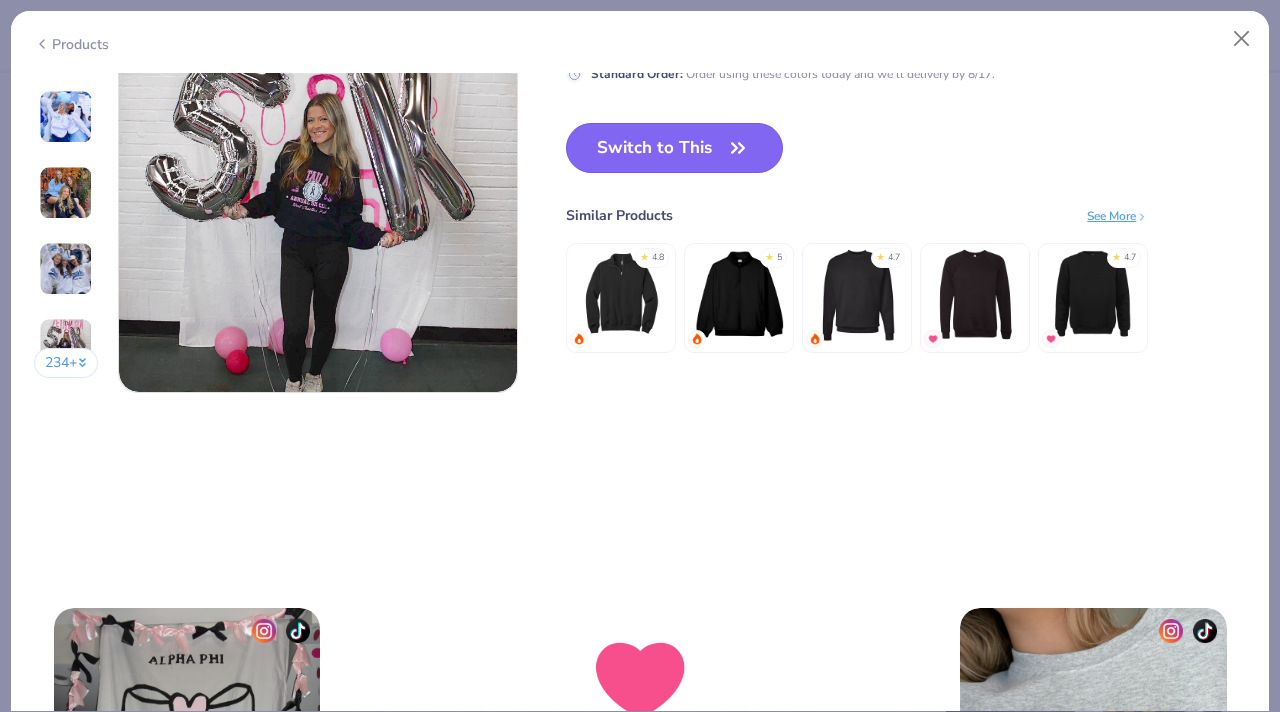 click on "Switch to This" at bounding box center (674, 148) 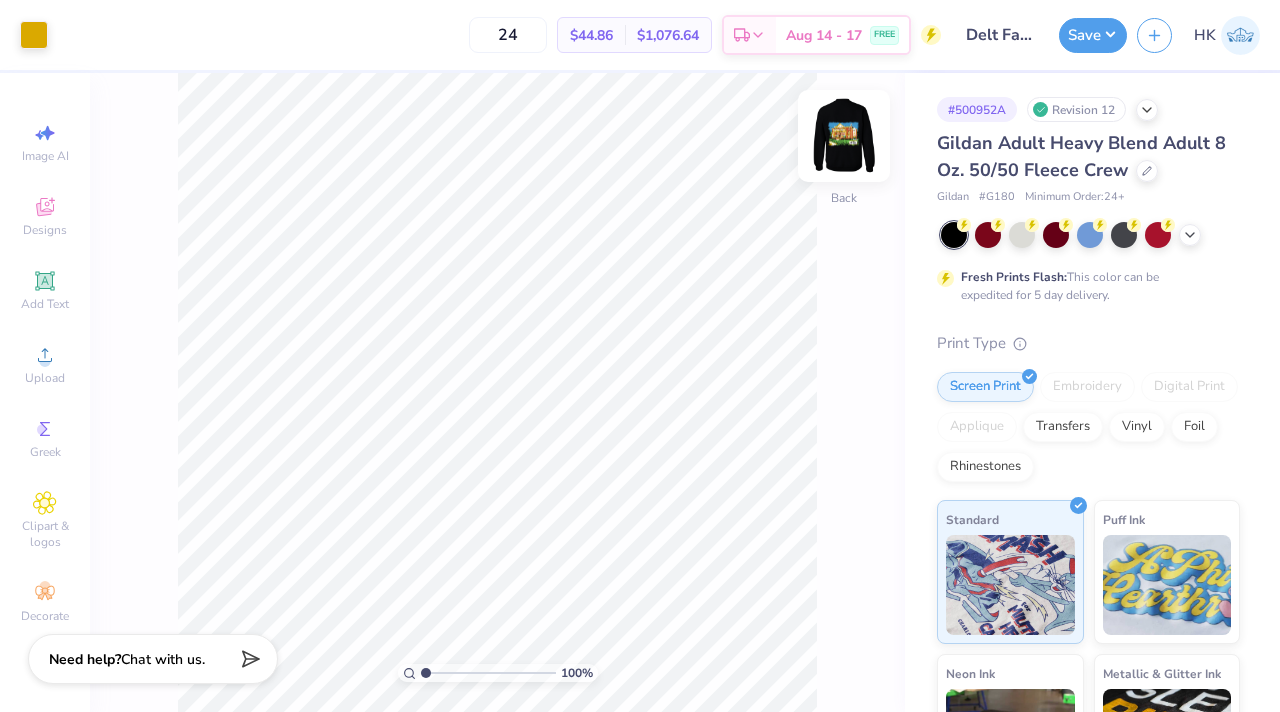 click at bounding box center [844, 136] 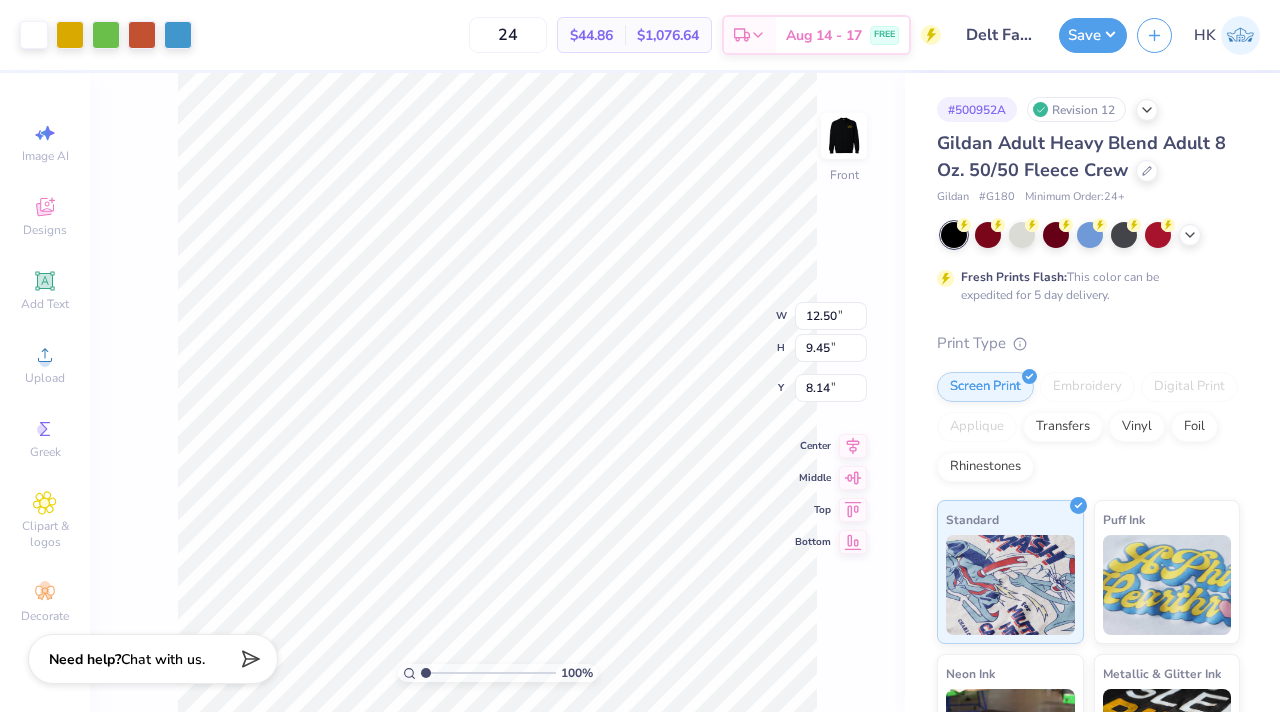 type on "3.00" 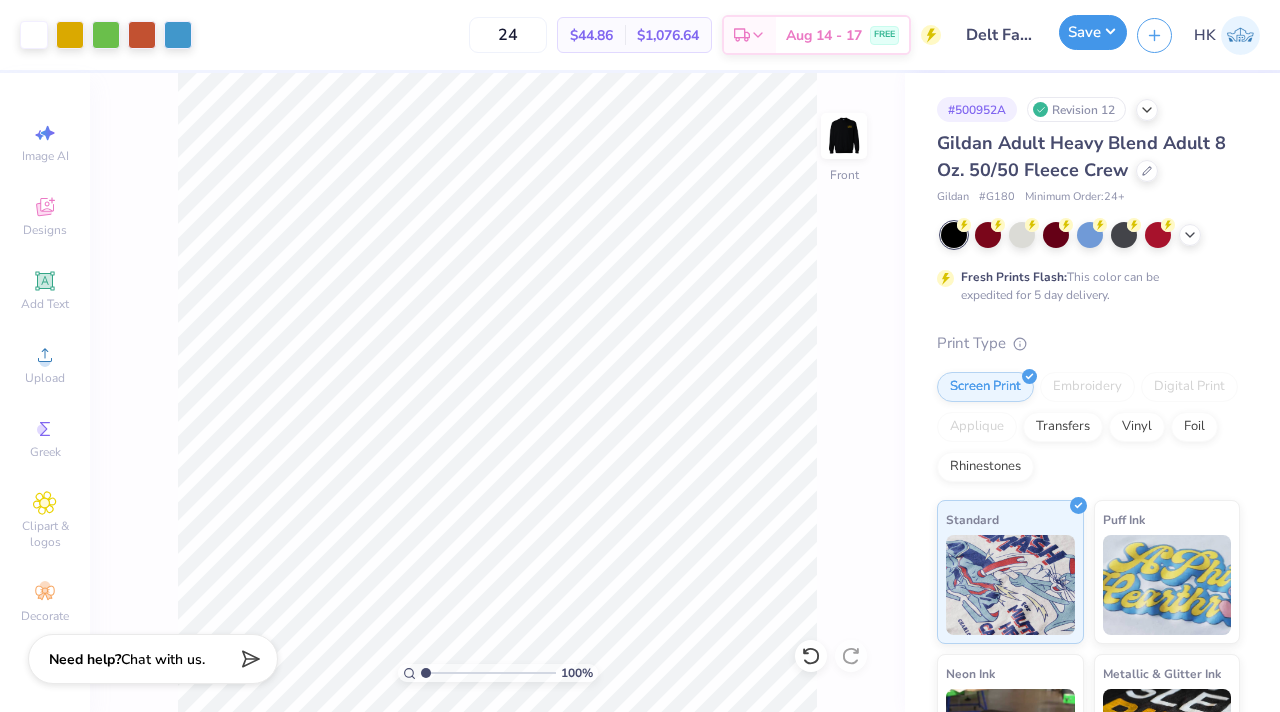 click on "Save" at bounding box center [1093, 32] 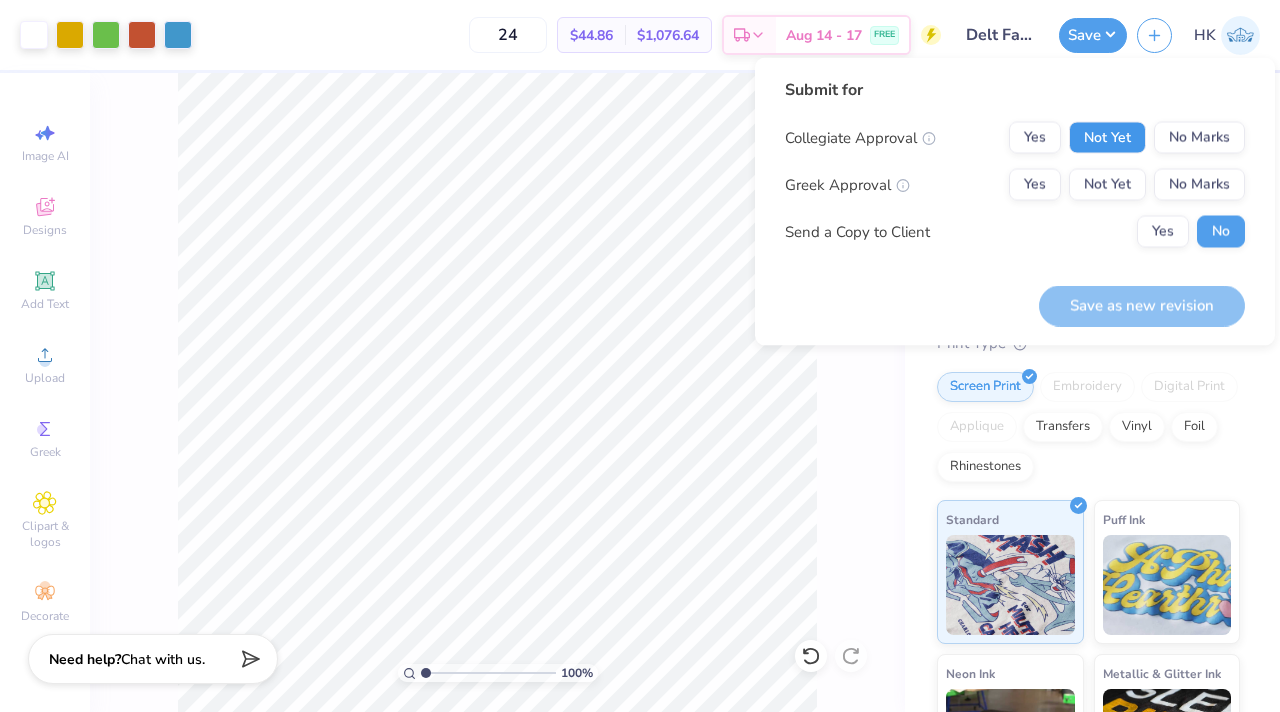 click on "Not Yet" at bounding box center [1107, 138] 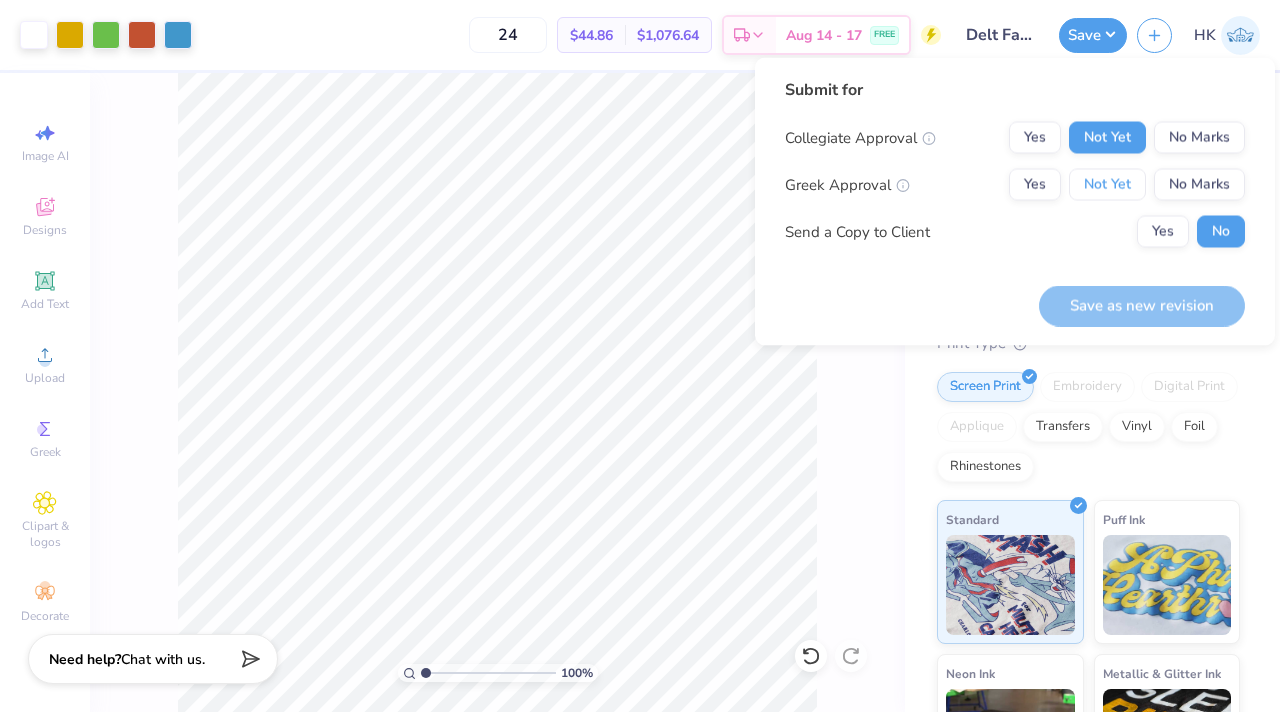 click on "Not Yet" at bounding box center [1107, 185] 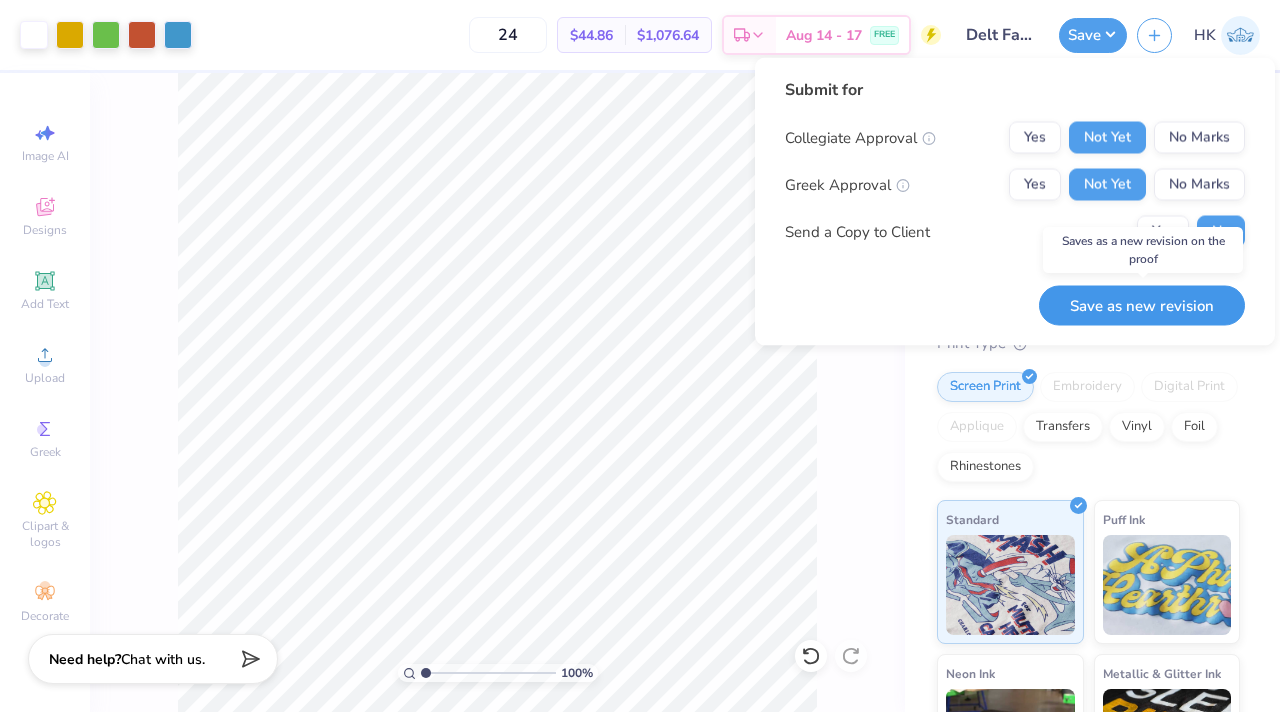click on "Save as new revision" at bounding box center (1142, 305) 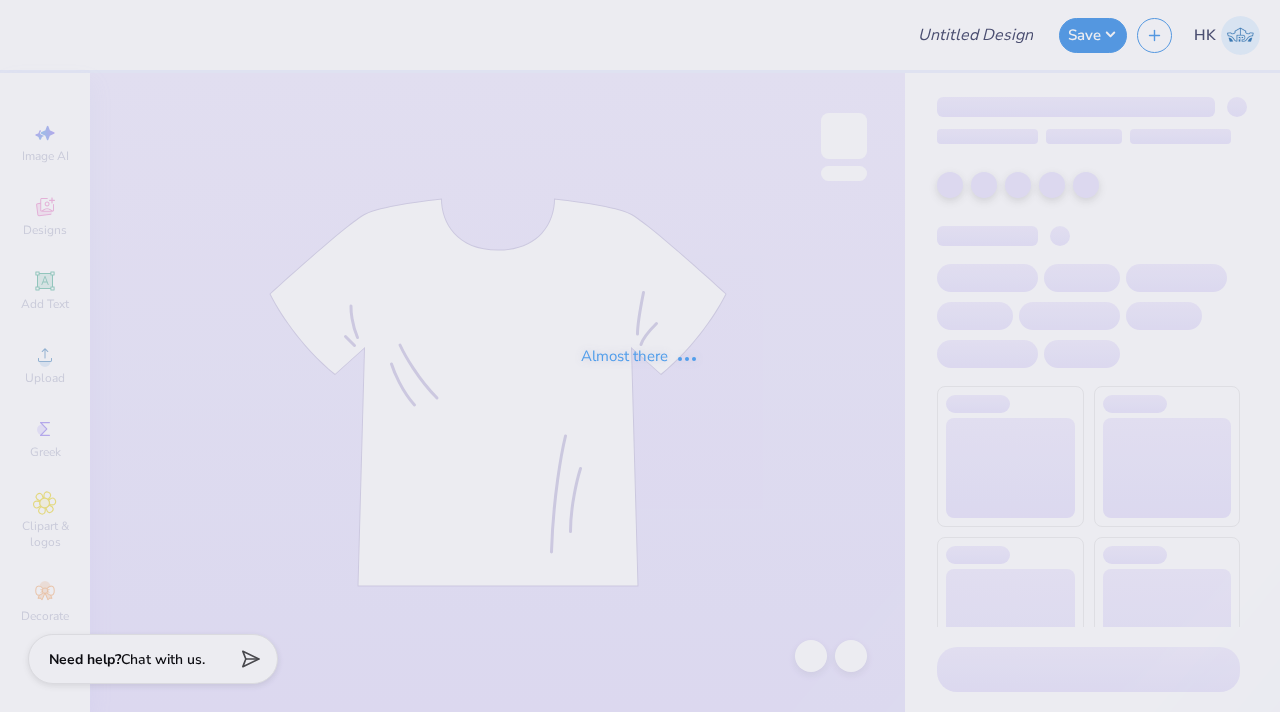 scroll, scrollTop: 0, scrollLeft: 0, axis: both 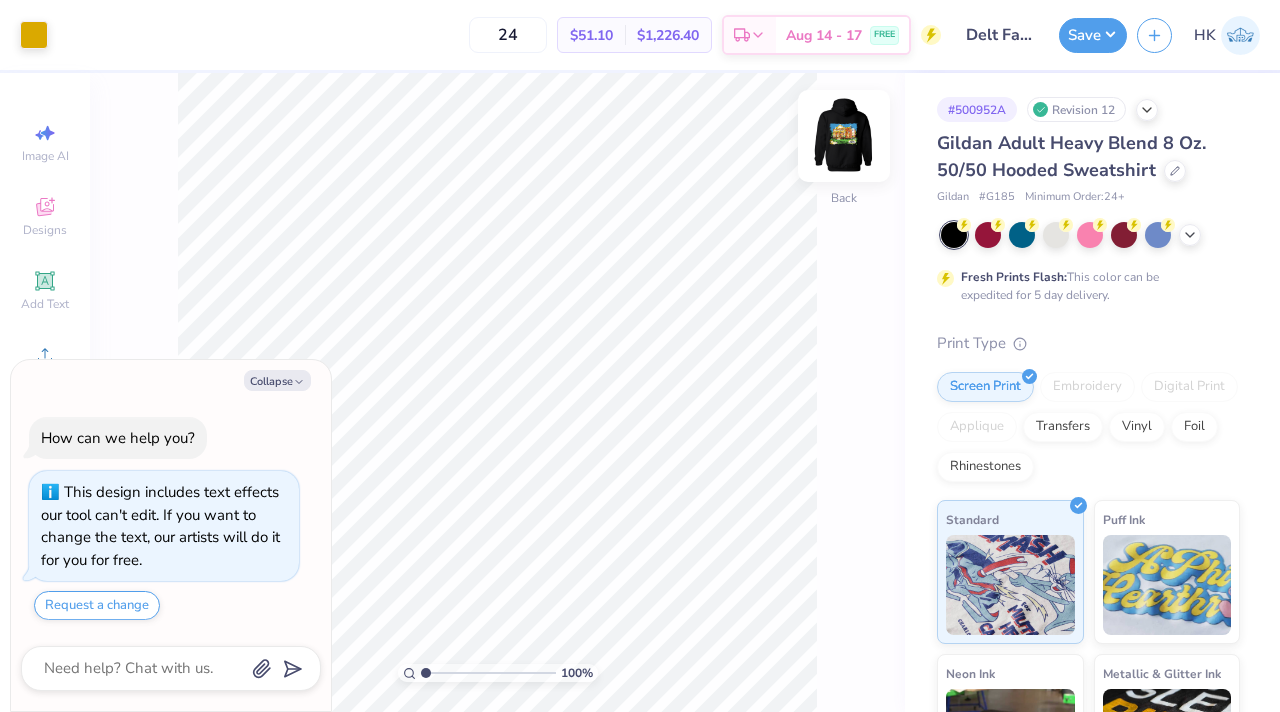 click at bounding box center [844, 136] 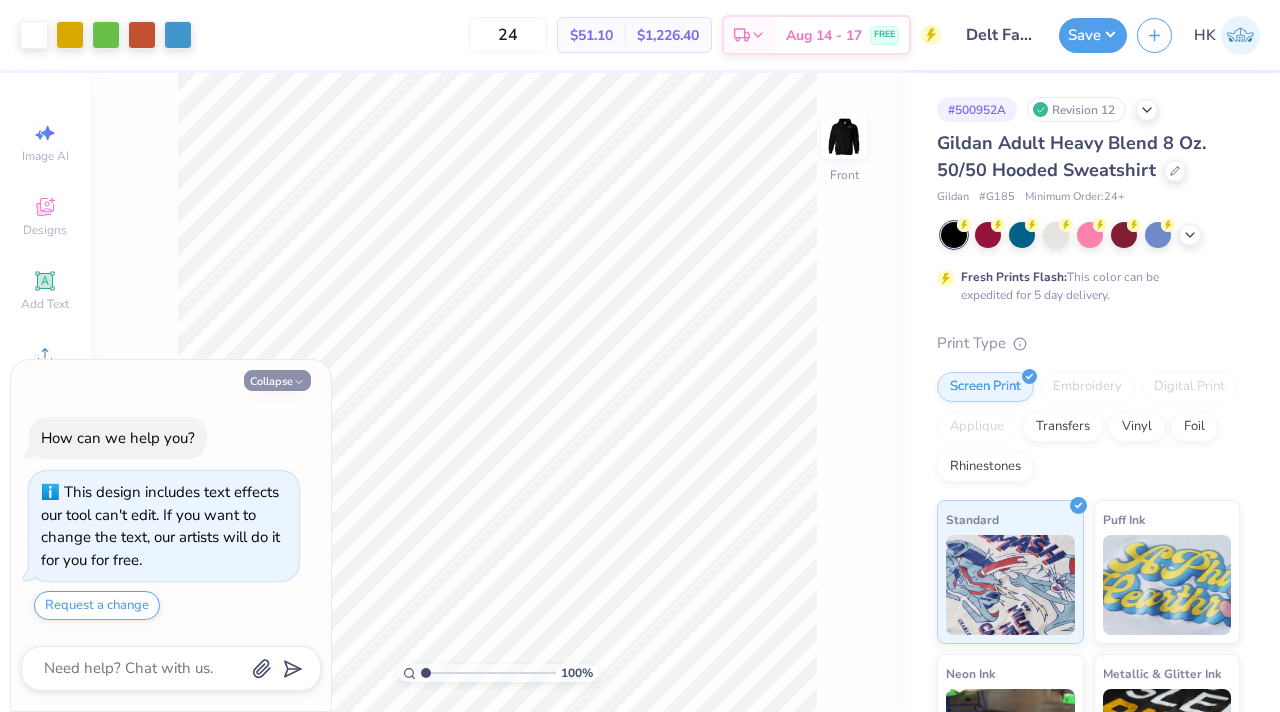 click 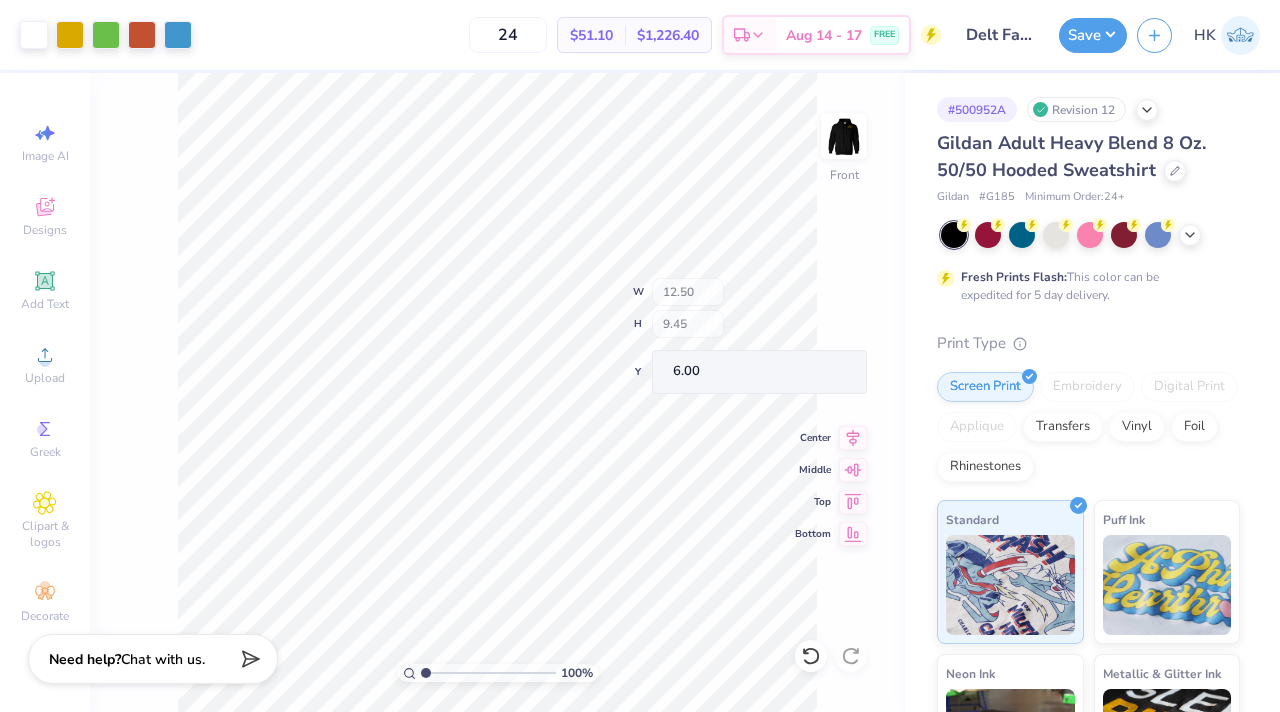 type on "6.00" 